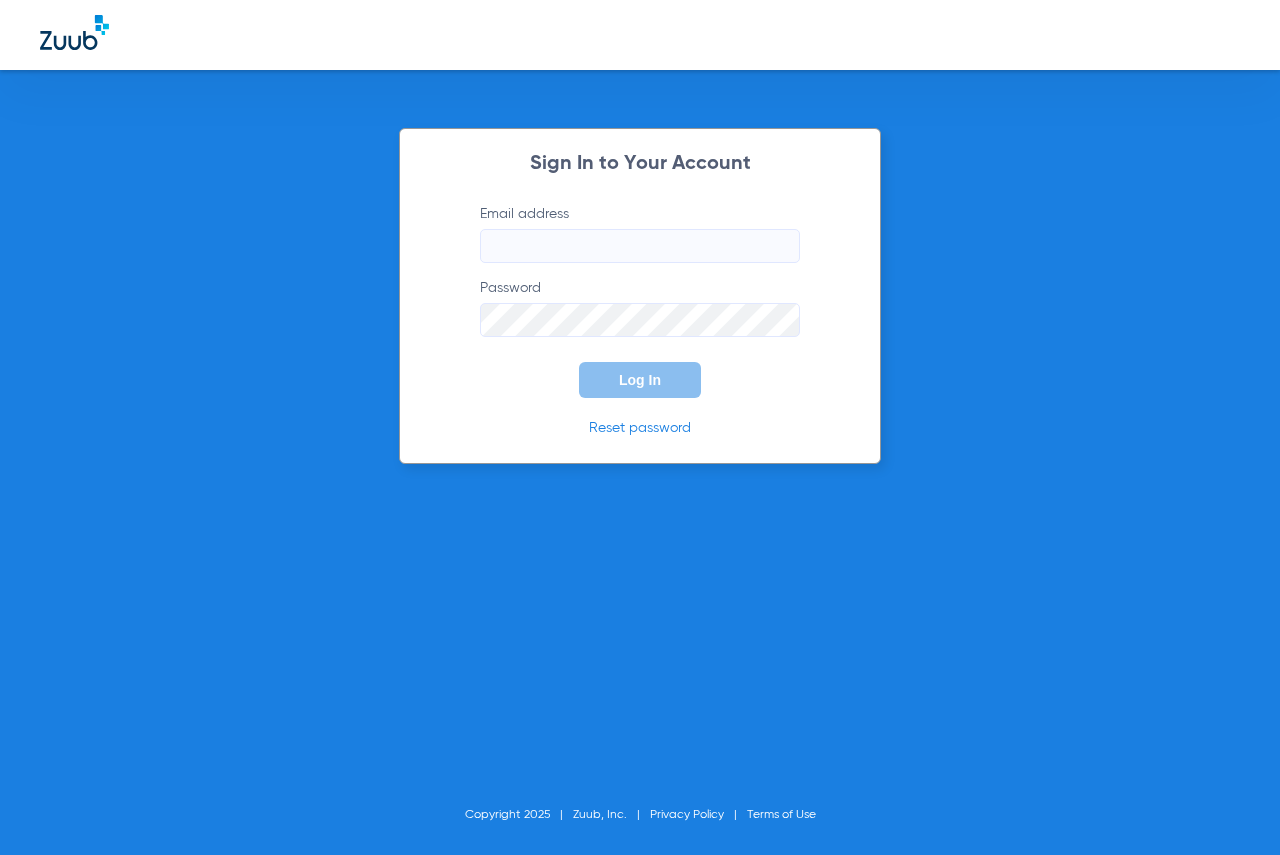 scroll, scrollTop: 0, scrollLeft: 0, axis: both 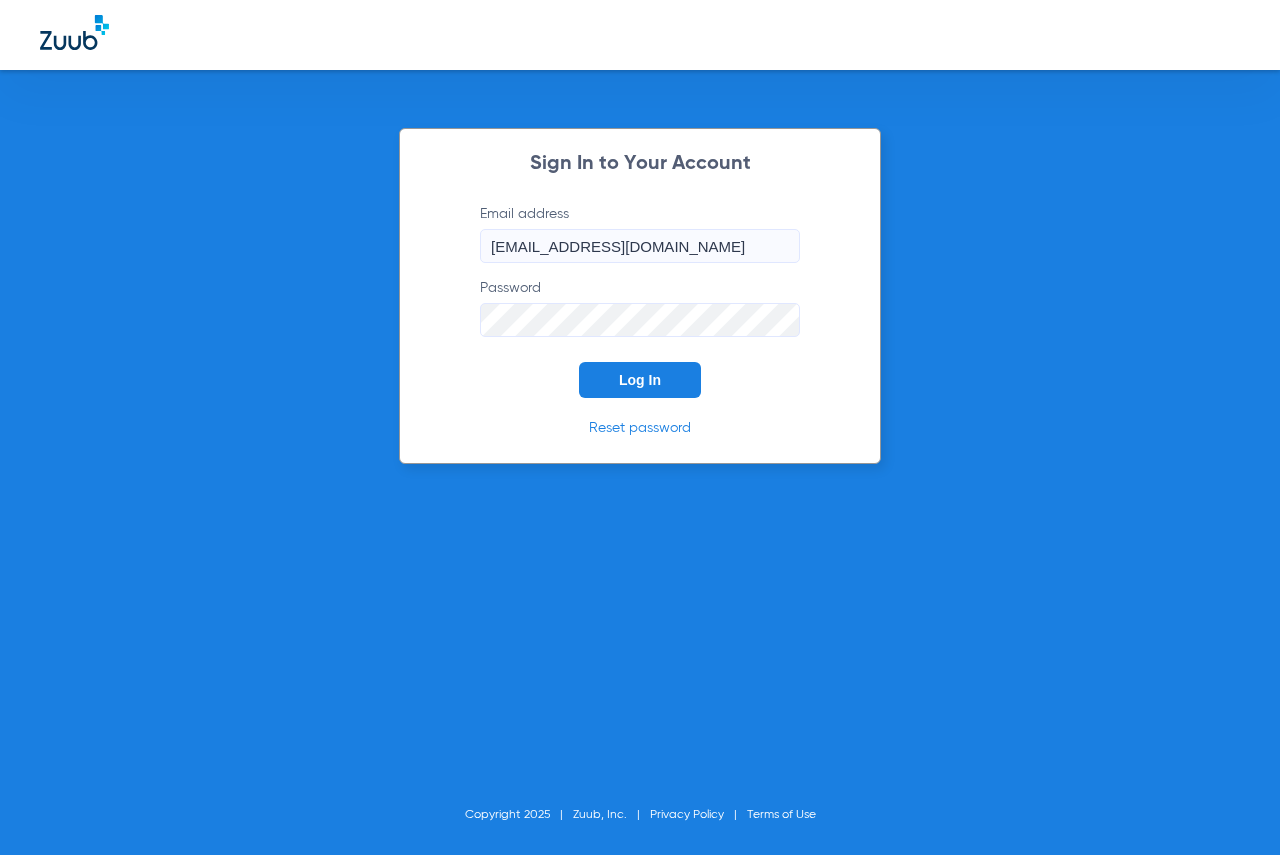 drag, startPoint x: 701, startPoint y: 370, endPoint x: 648, endPoint y: 392, distance: 57.384666 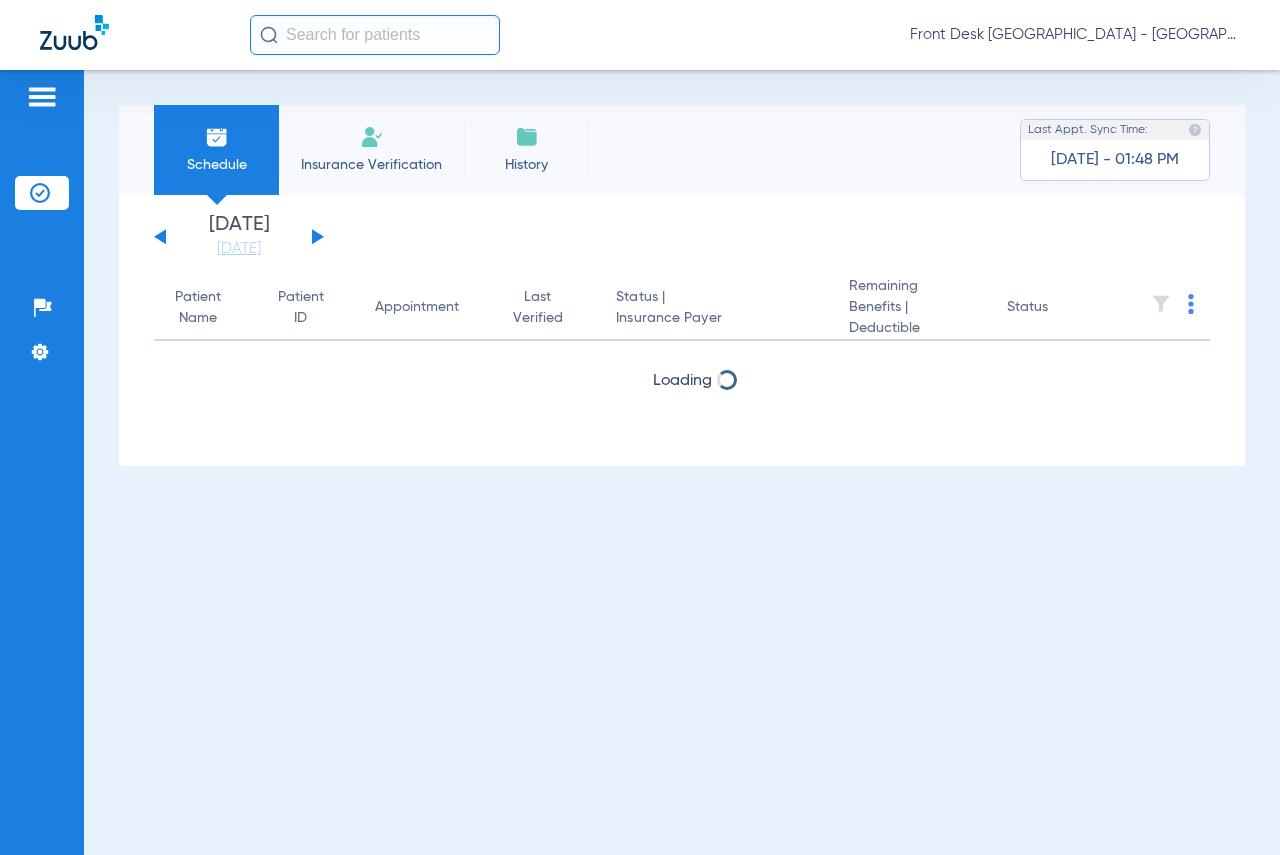 click 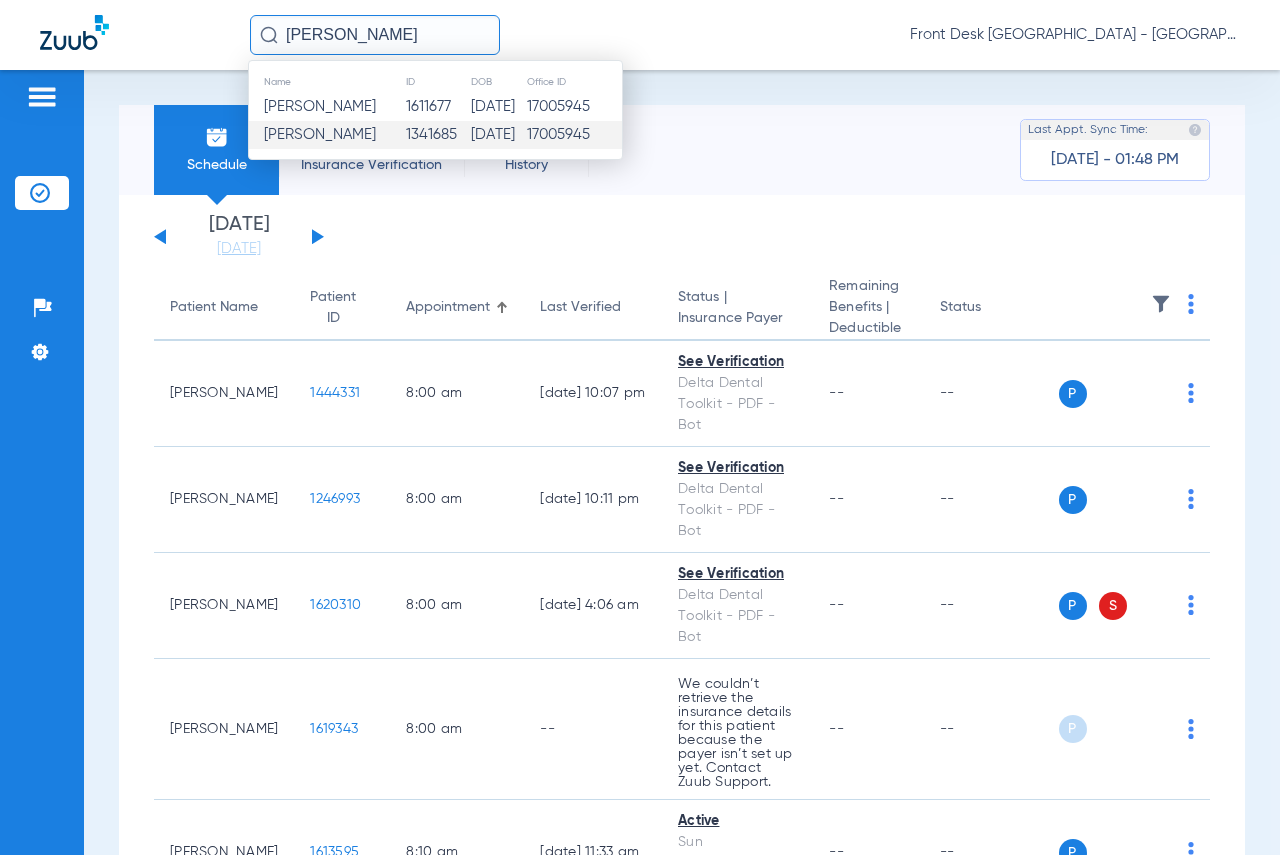 type on "[PERSON_NAME]" 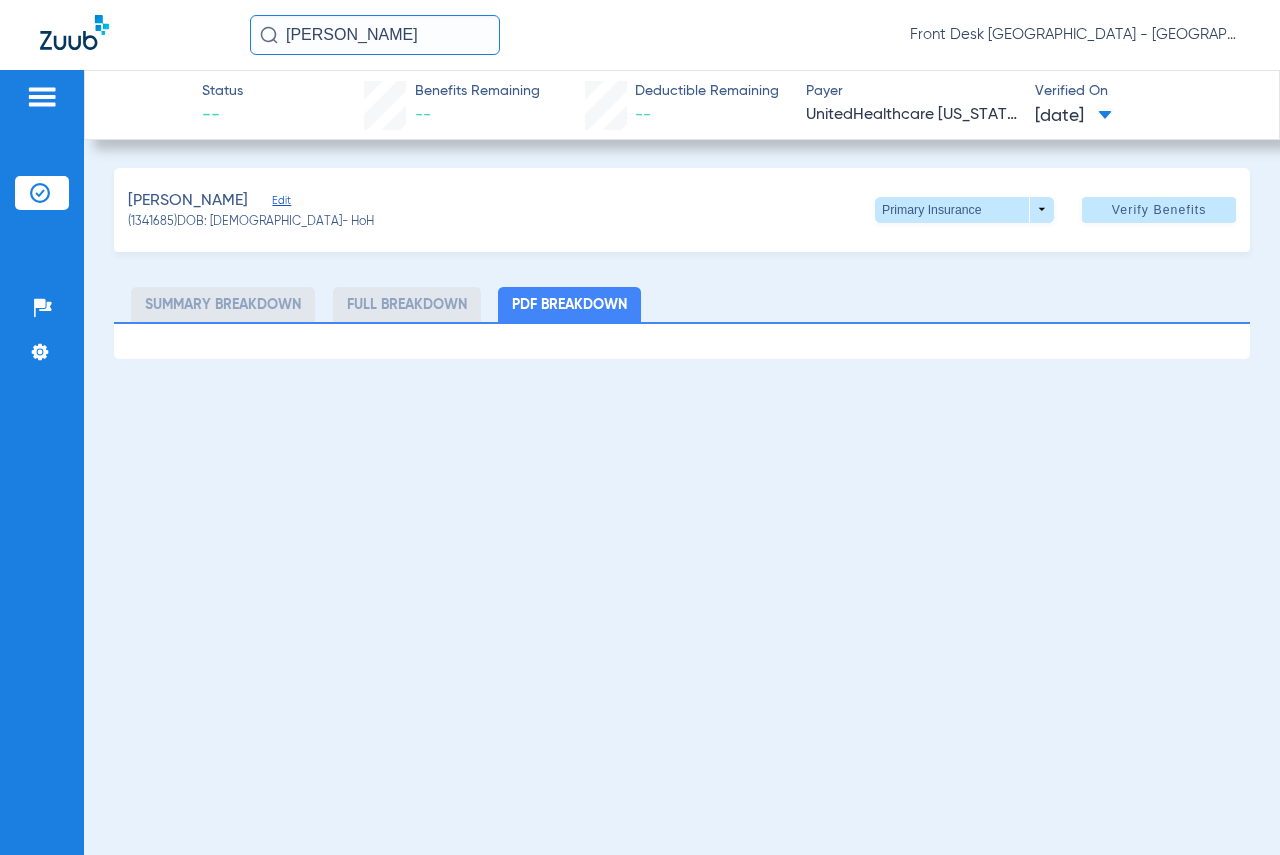 click on "Summary Breakdown   Full Breakdown   PDF Breakdown" 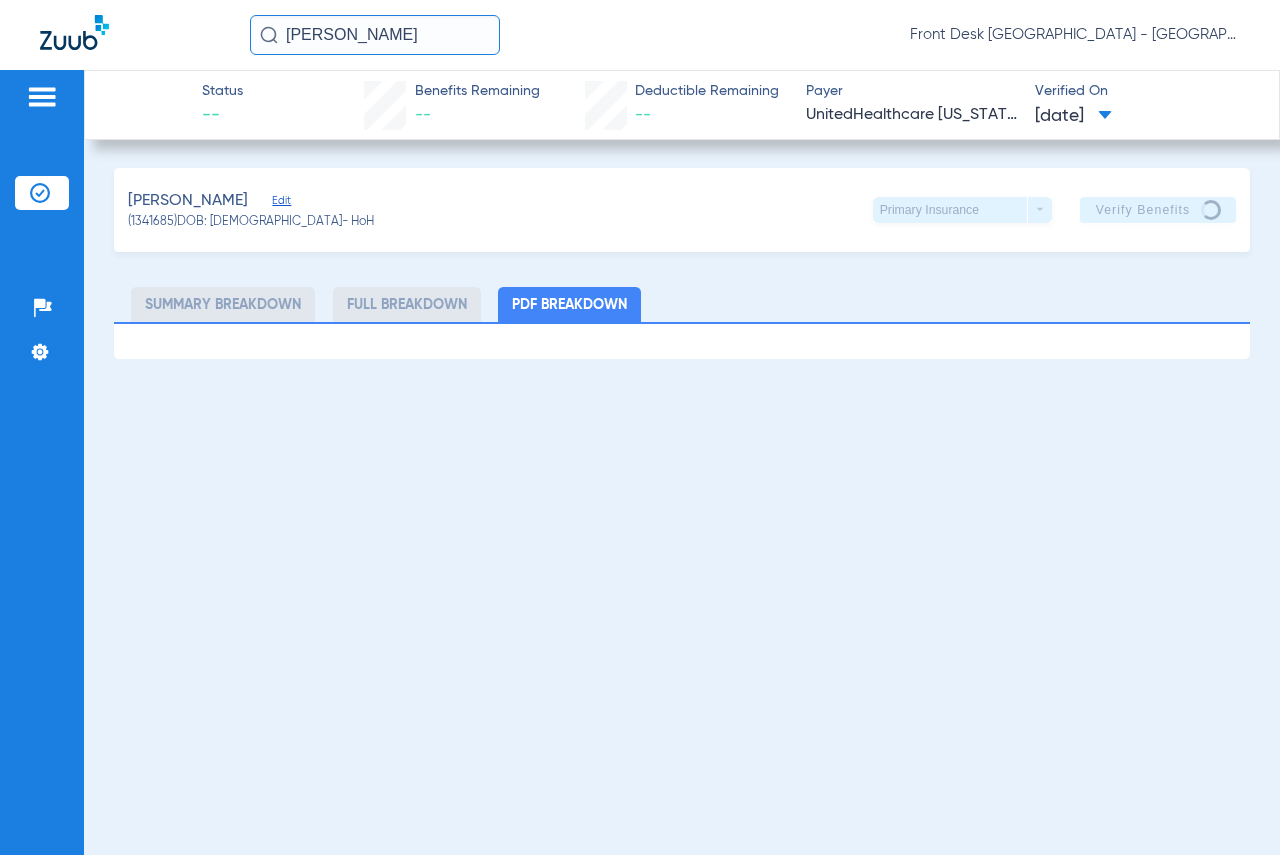 click on "Full Breakdown" 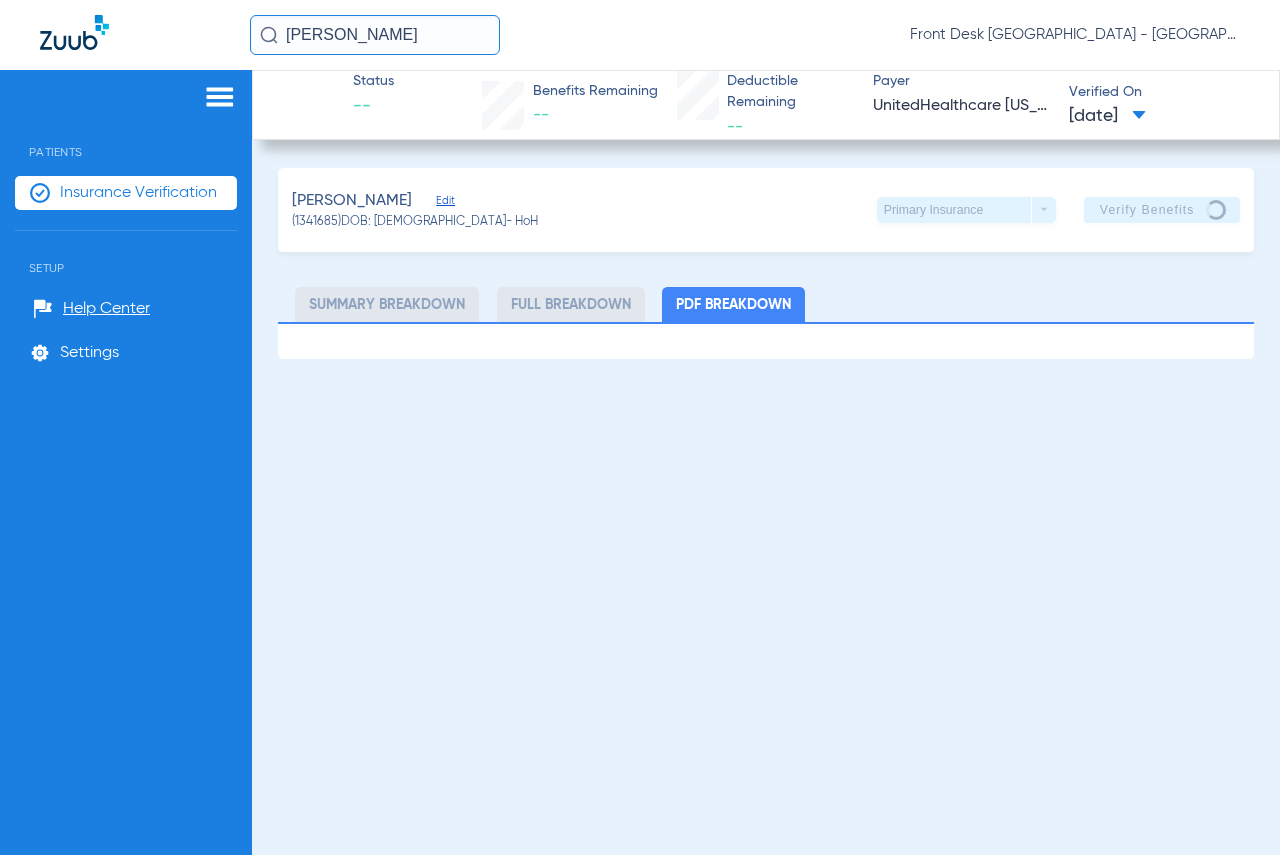 click on "Insurance Verification" 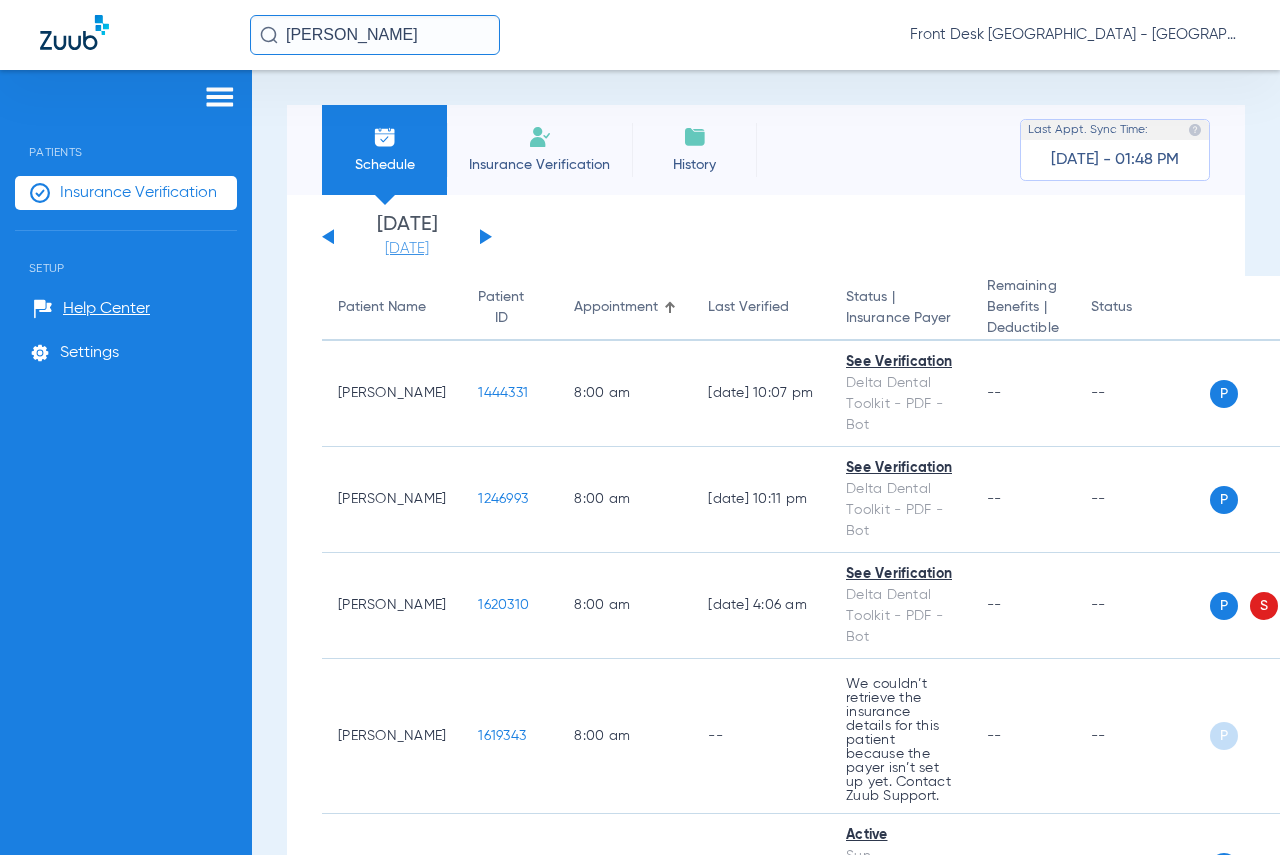 click on "[DATE]" 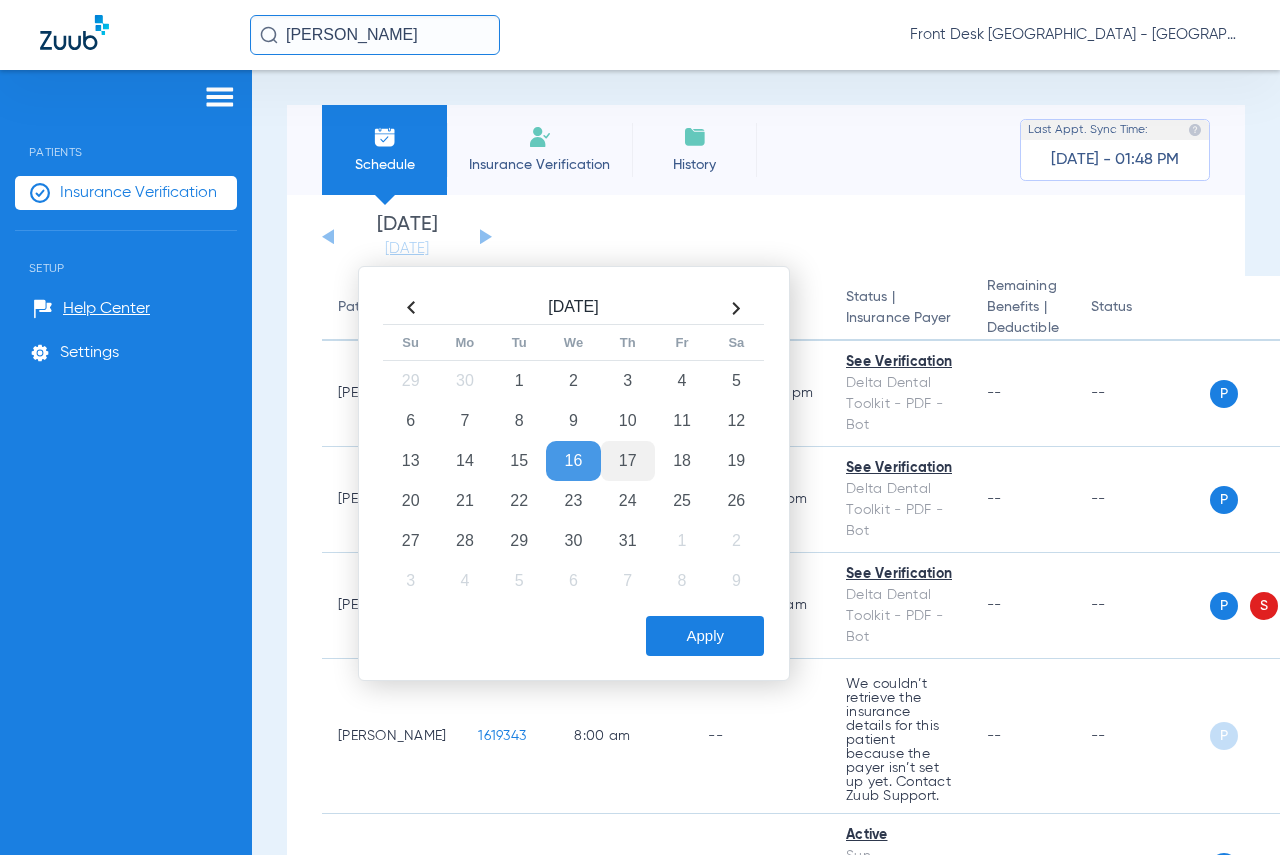click on "17" 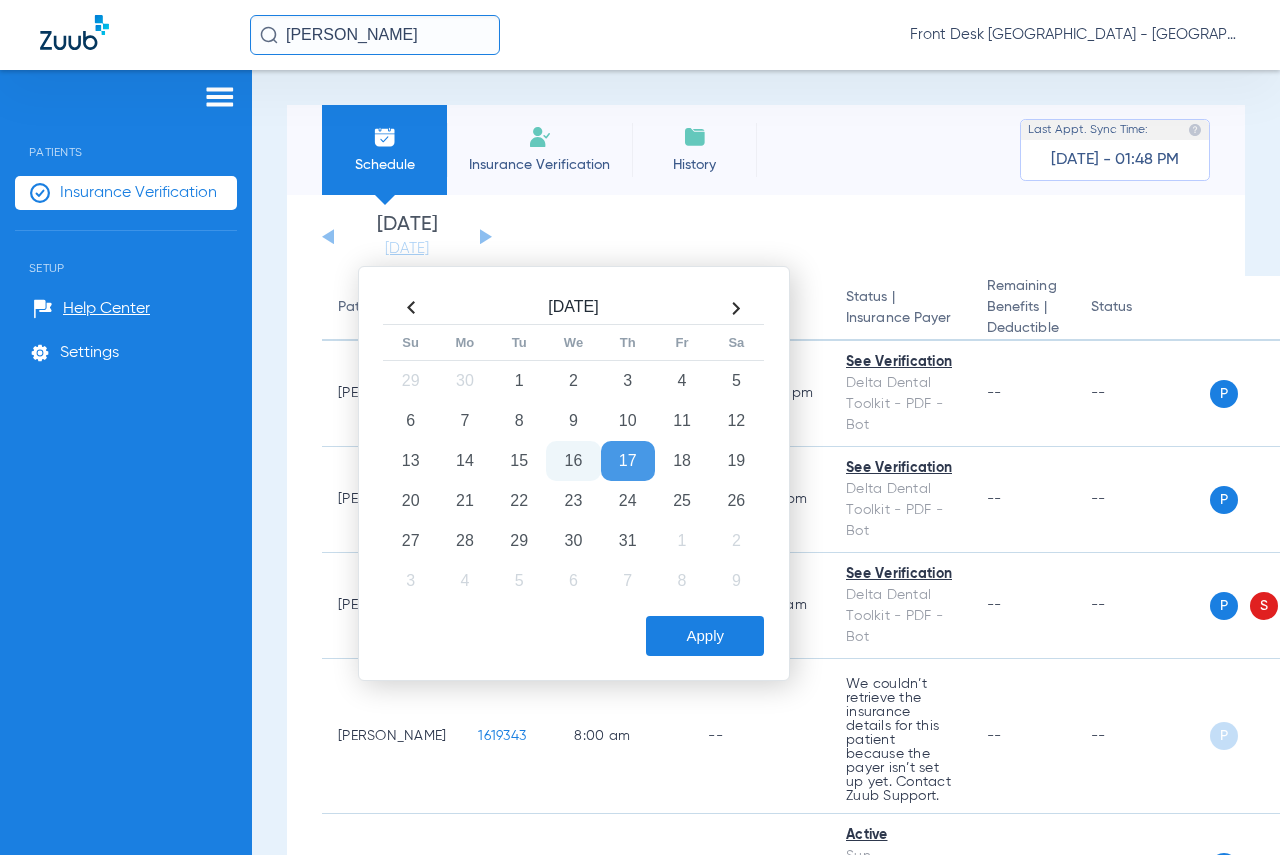 click on "Apply" 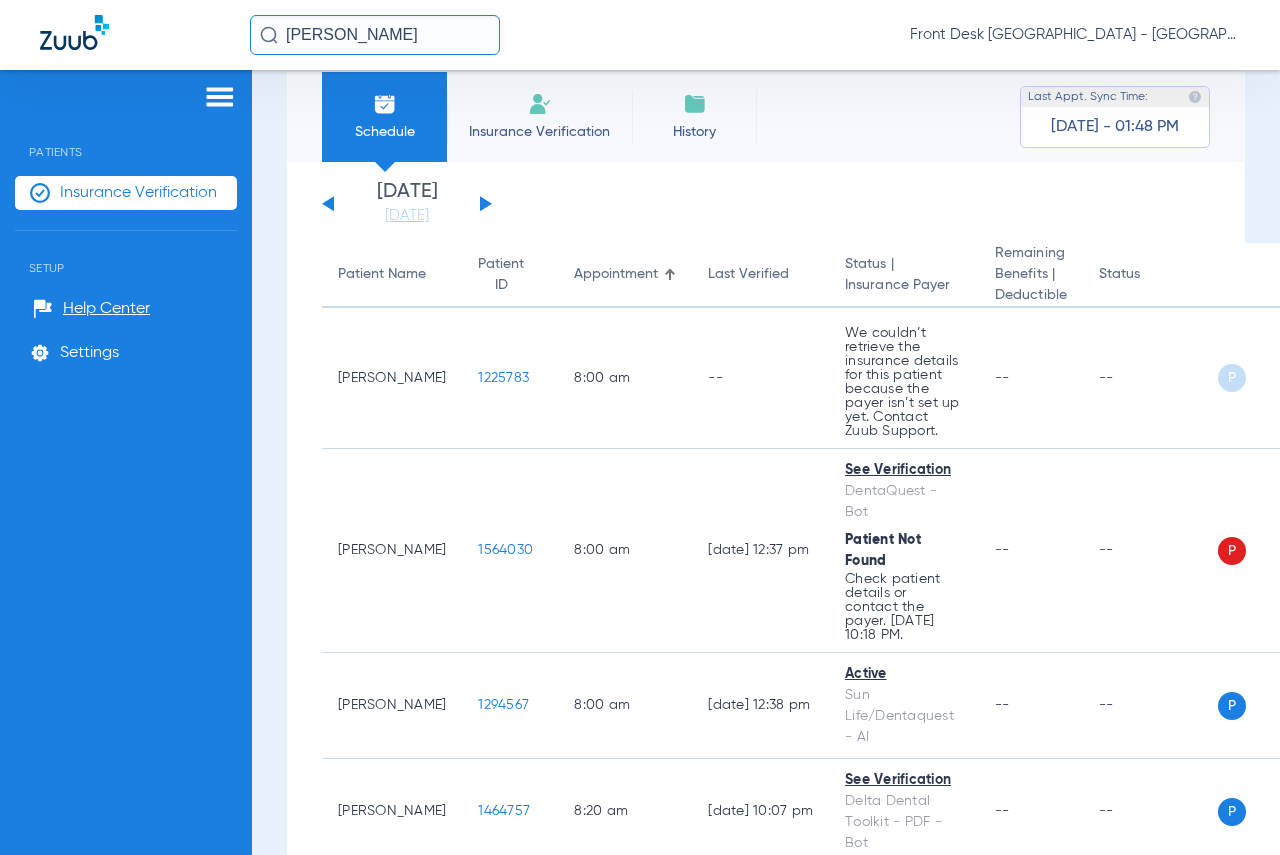 scroll, scrollTop: 0, scrollLeft: 0, axis: both 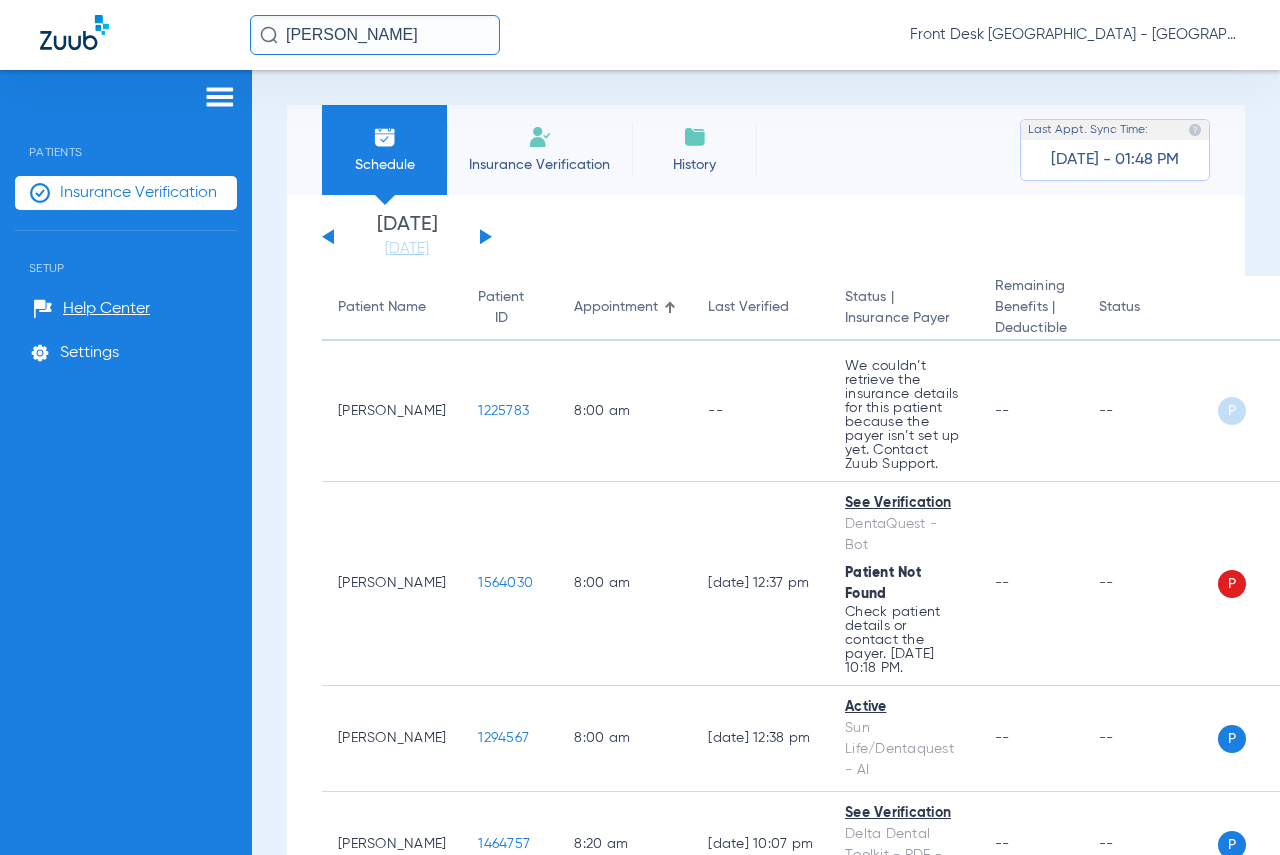 click on "[DATE]   [DATE]   [DATE]   [DATE]   [DATE]   [DATE]   [DATE]   [DATE]   [DATE]   [DATE]   [DATE]   [DATE]   [DATE]   [DATE]   [DATE]   [DATE]   [DATE]   [DATE]   [DATE]   [DATE]   [DATE]   [DATE]   [DATE]   [DATE]   [DATE]   [DATE]   [DATE]   [DATE]   [DATE]   [DATE]   [DATE]   [DATE]   [DATE]   [DATE]   [DATE]   [DATE]   [DATE]   [DATE]   [DATE]   [DATE]   [DATE]   [DATE]   [DATE]   [DATE]   [DATE]" 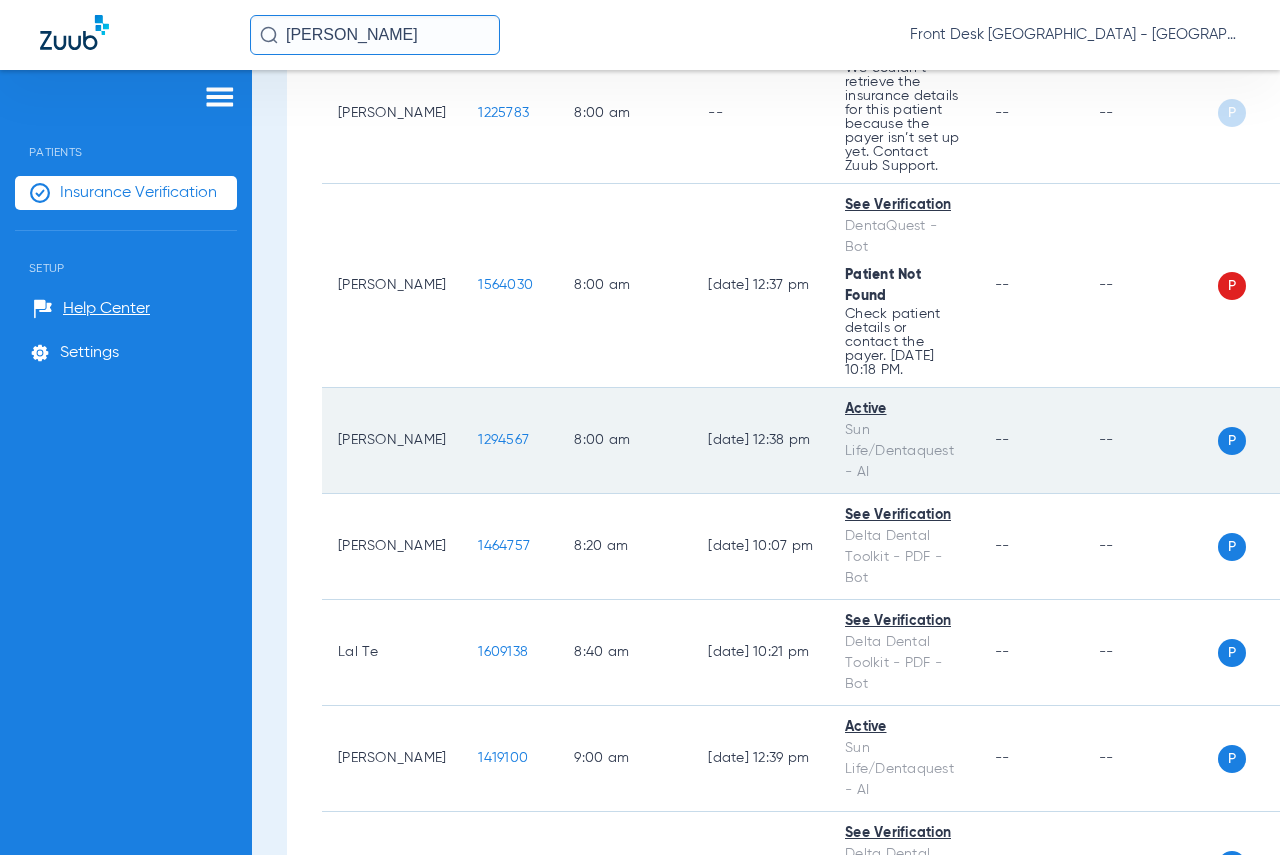 scroll, scrollTop: 300, scrollLeft: 0, axis: vertical 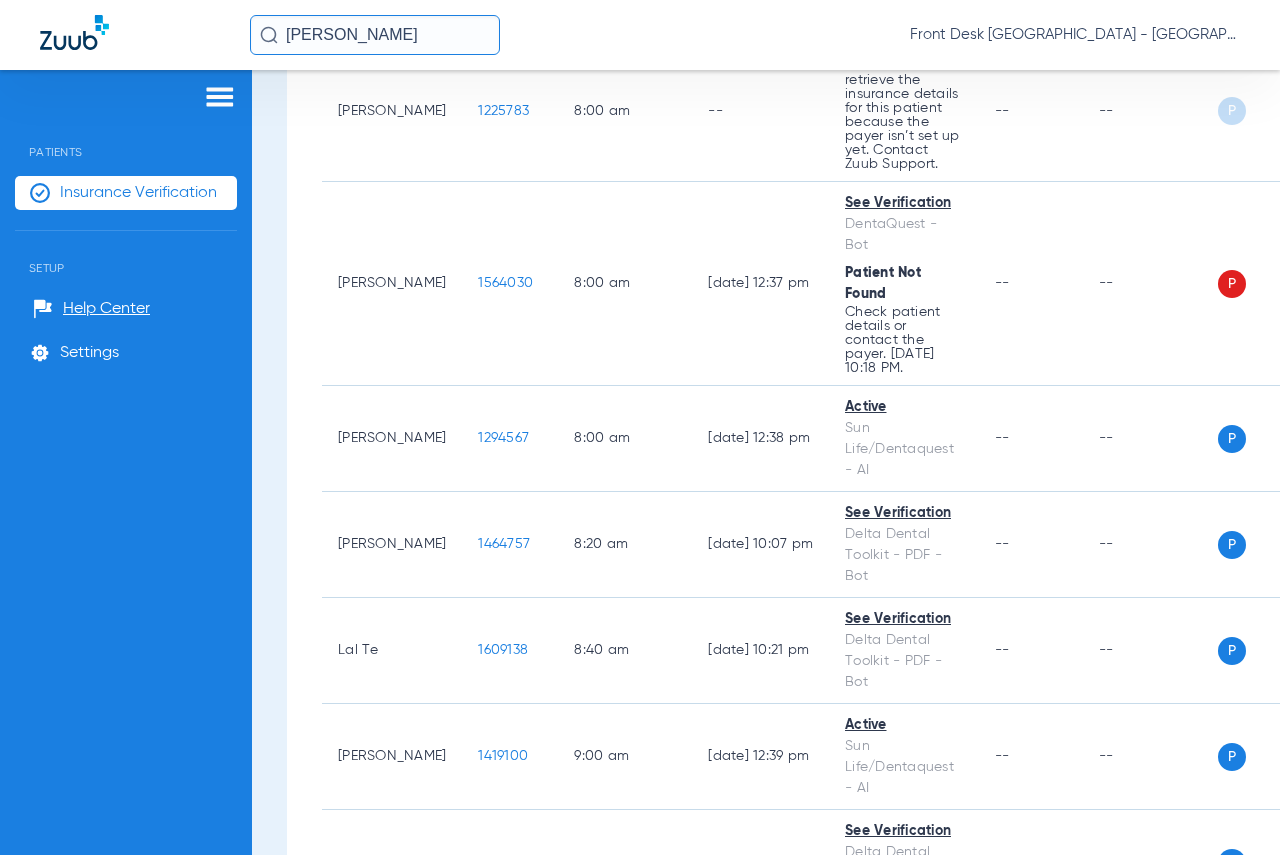 click 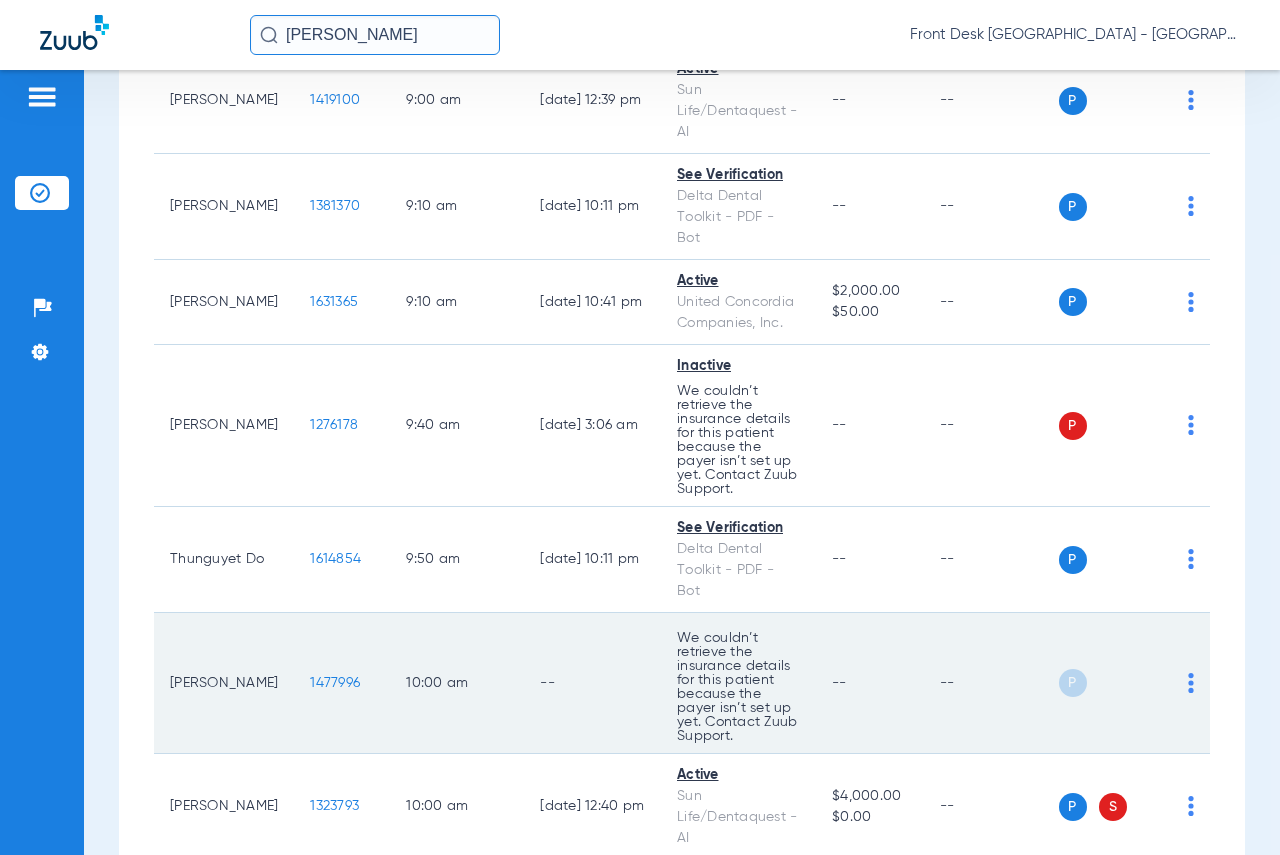 scroll, scrollTop: 1000, scrollLeft: 0, axis: vertical 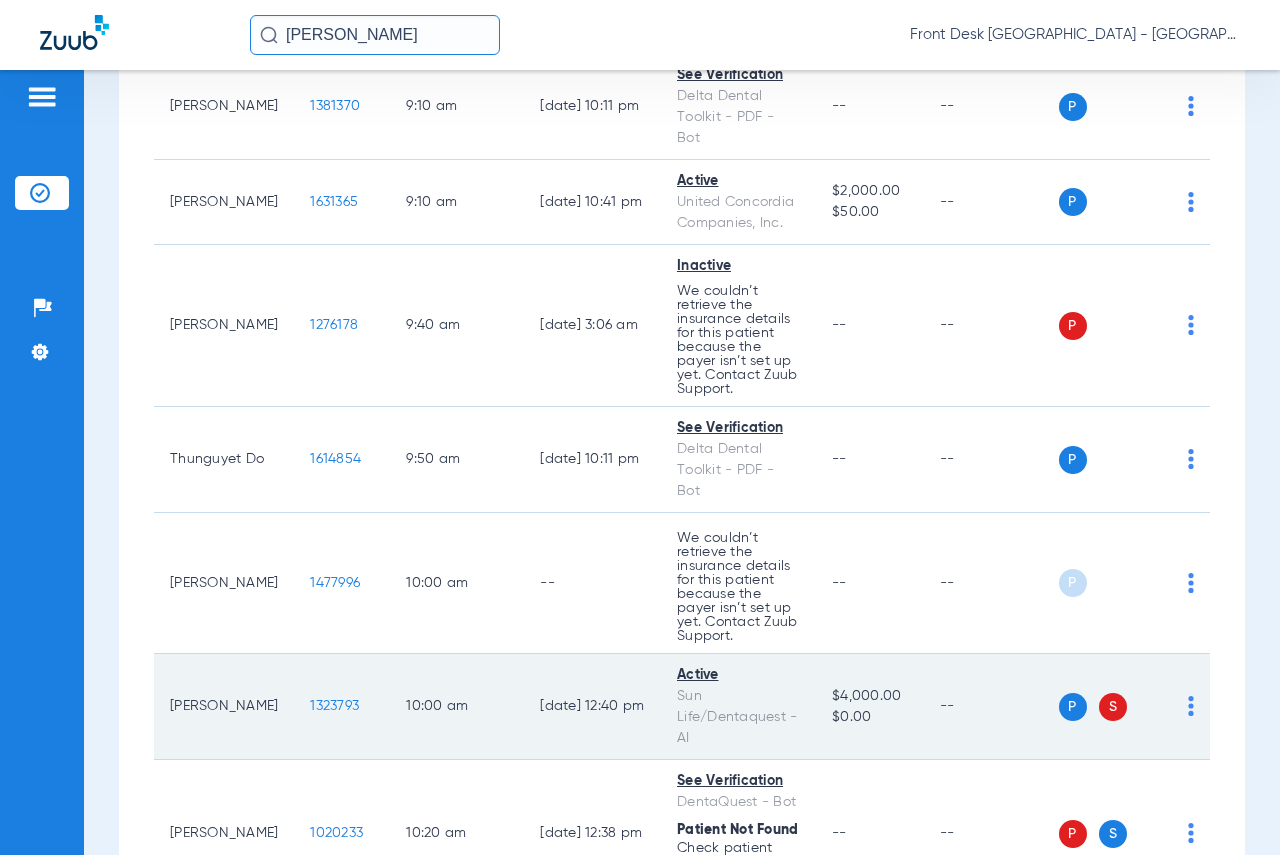 click on "1323793" 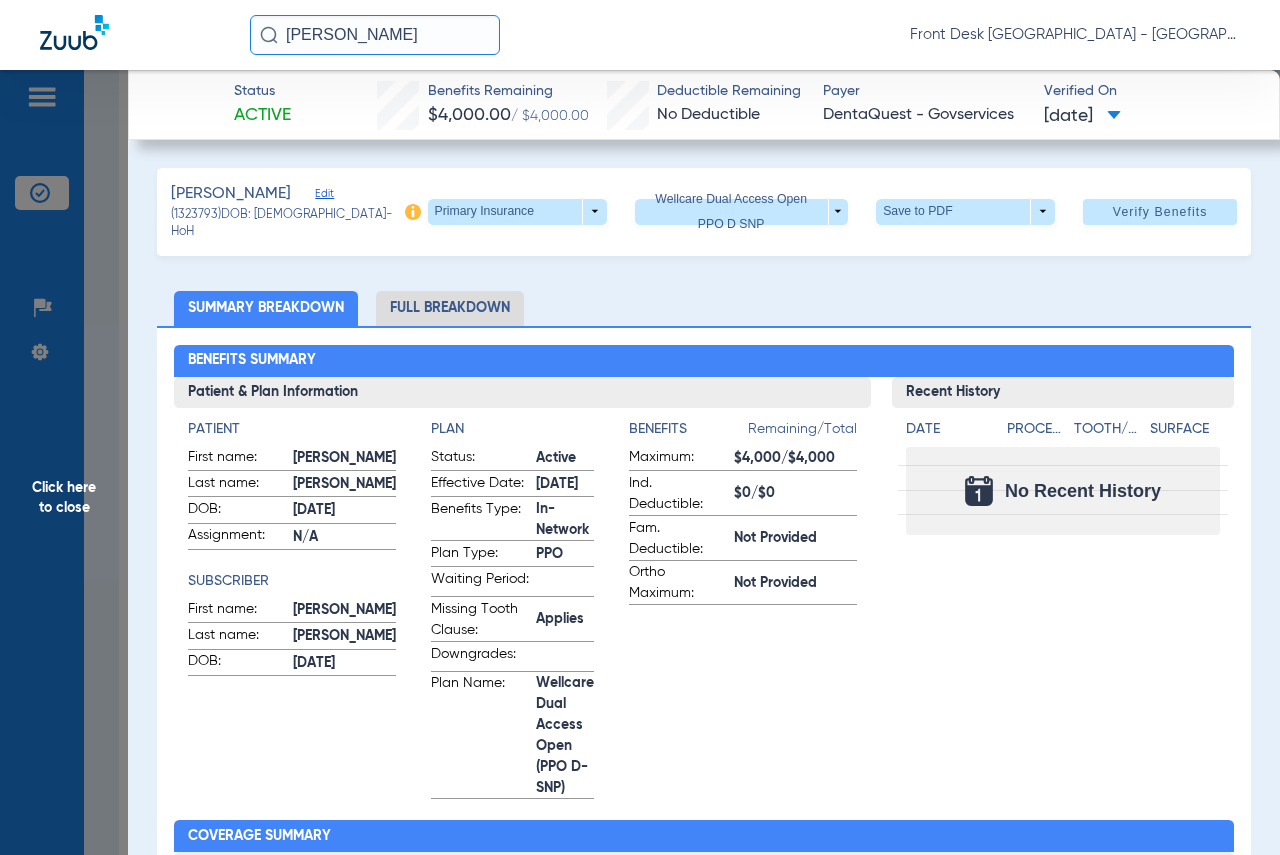 click on "Click here to close" 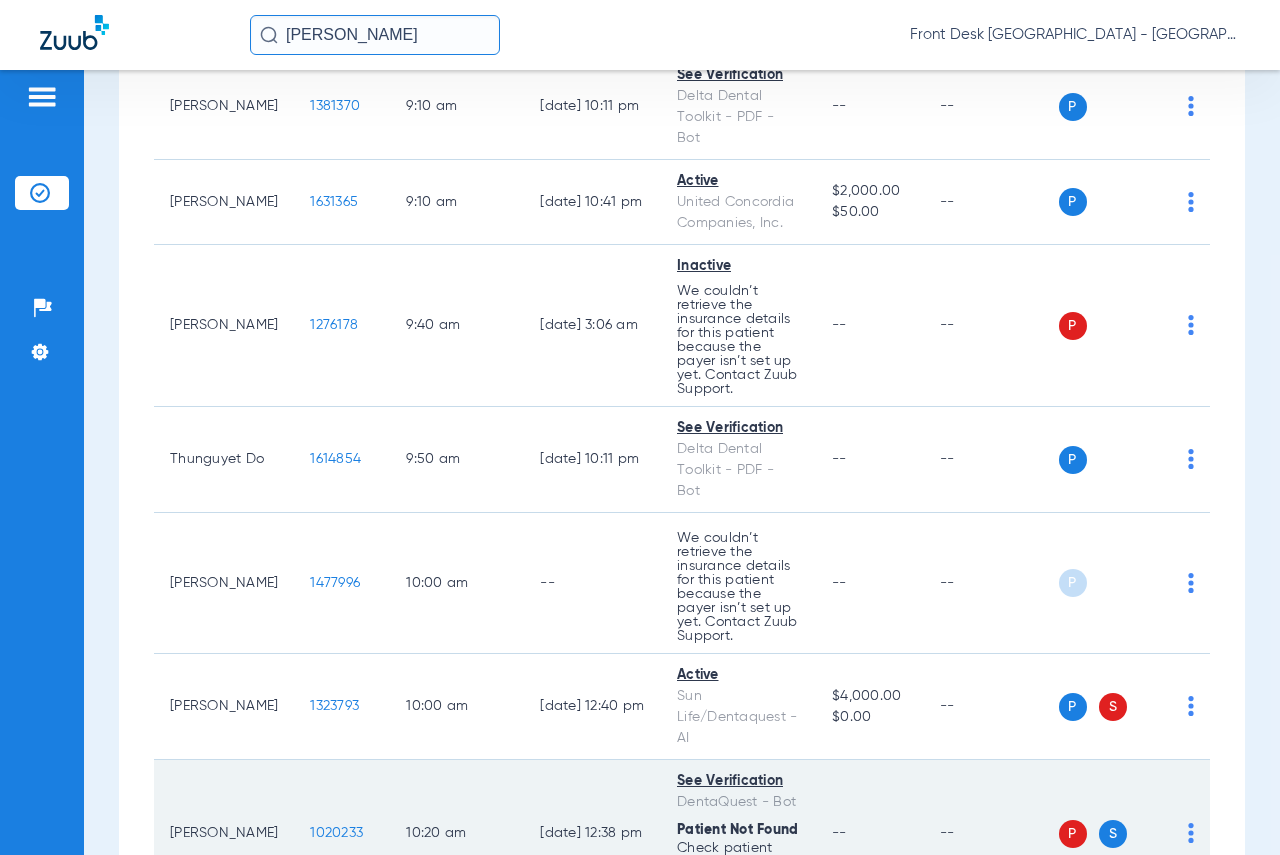 click on "1020233" 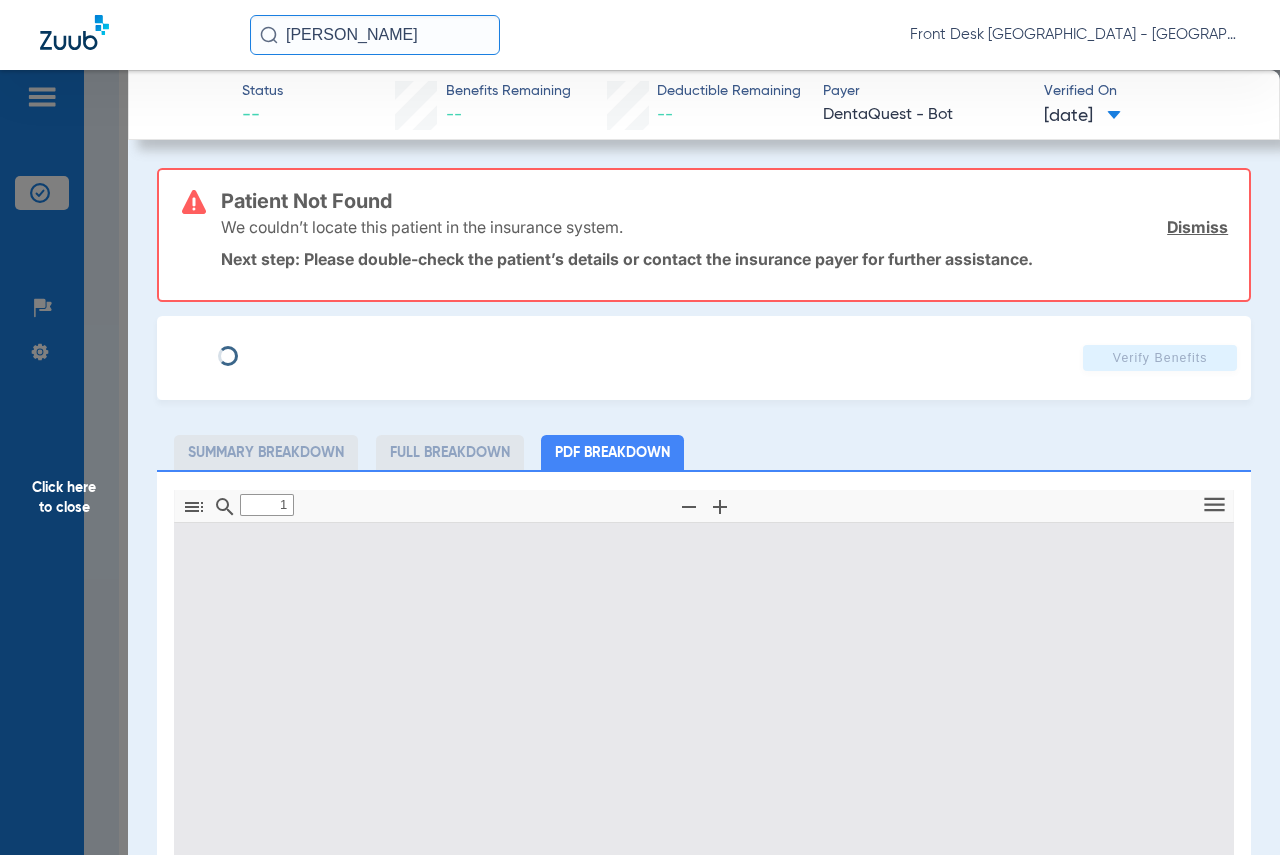 type on "0" 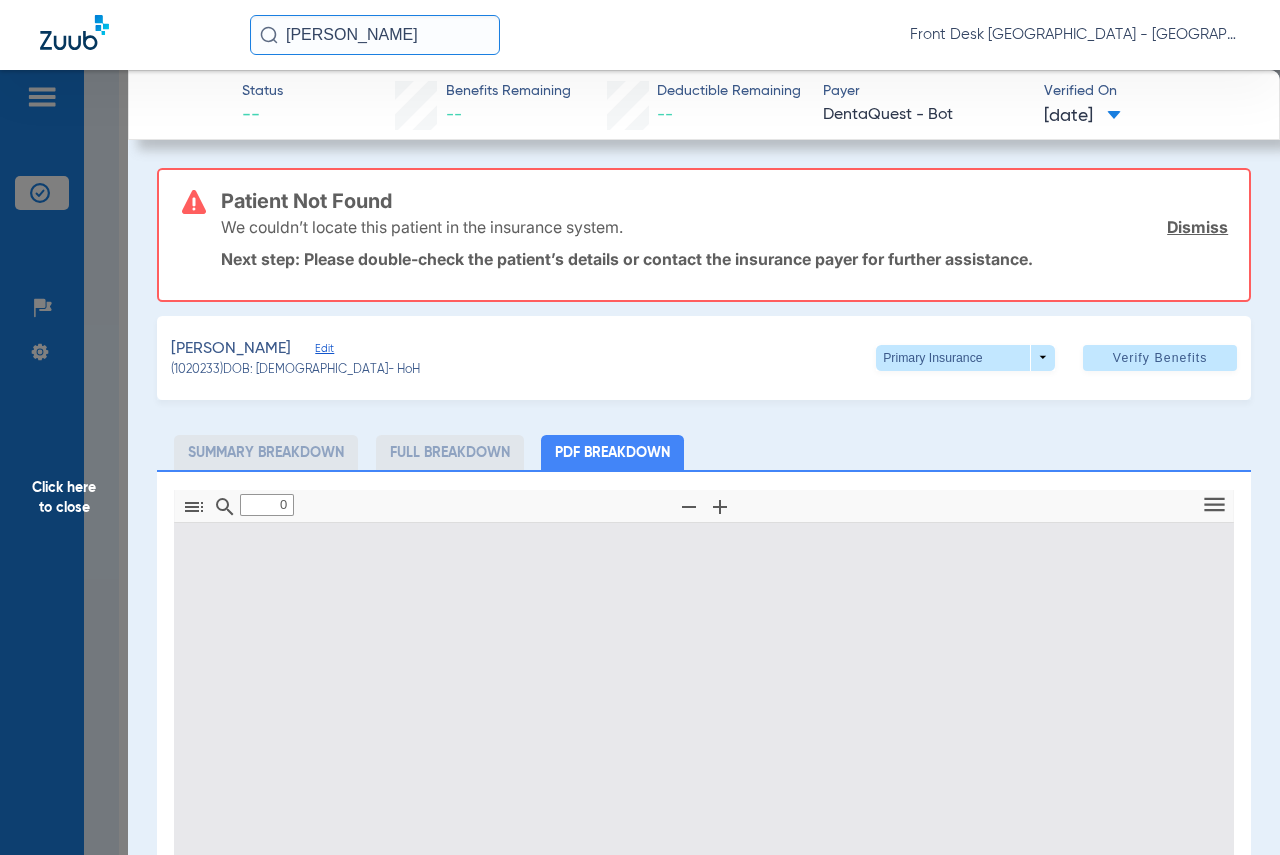 scroll, scrollTop: 0, scrollLeft: 0, axis: both 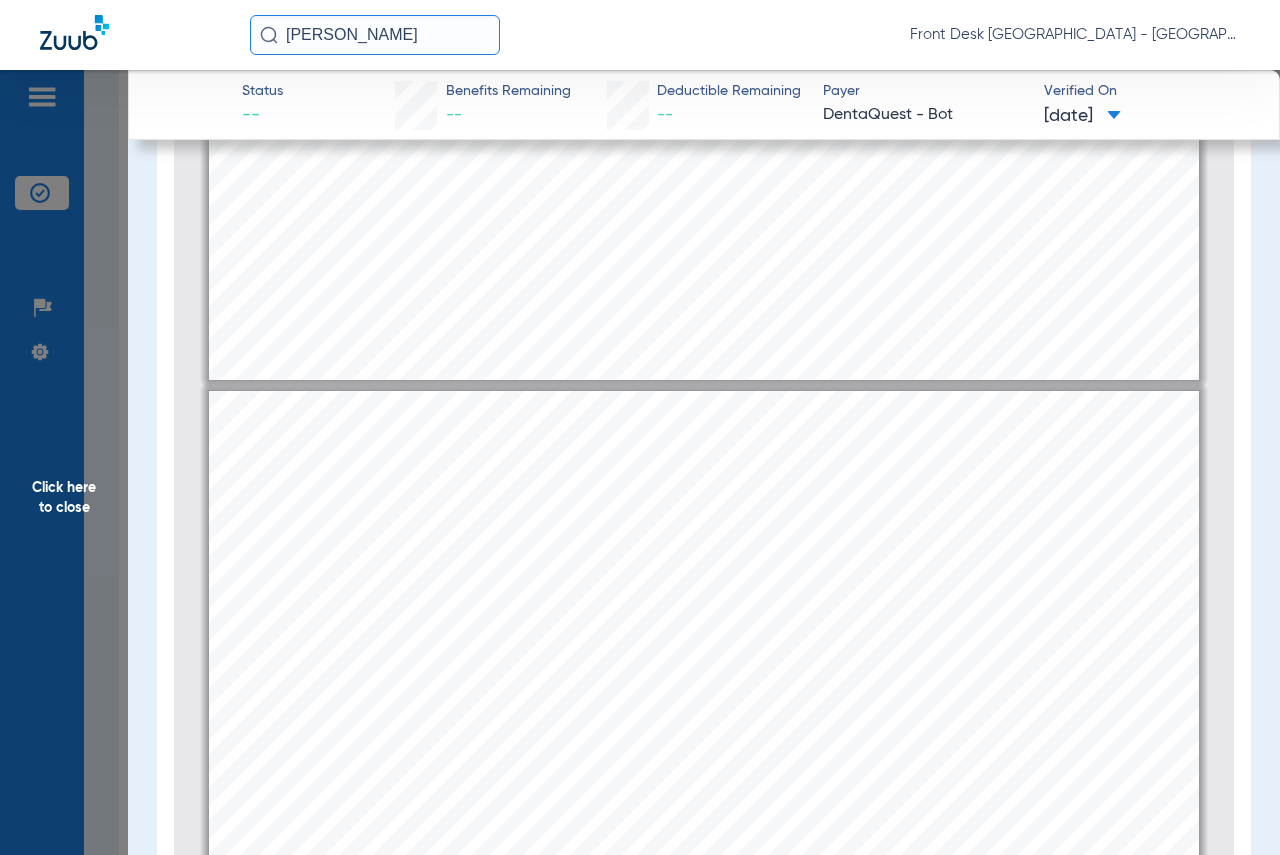 type on "1" 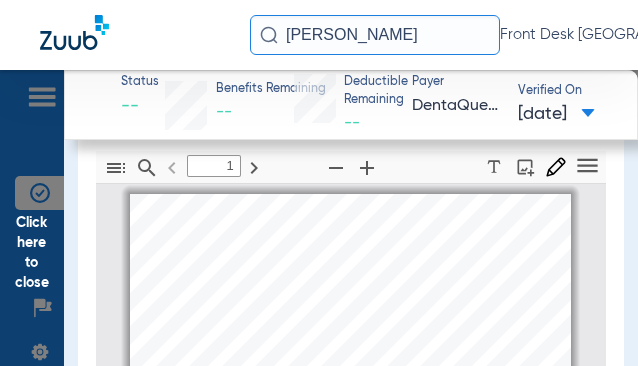 scroll, scrollTop: 6, scrollLeft: 0, axis: vertical 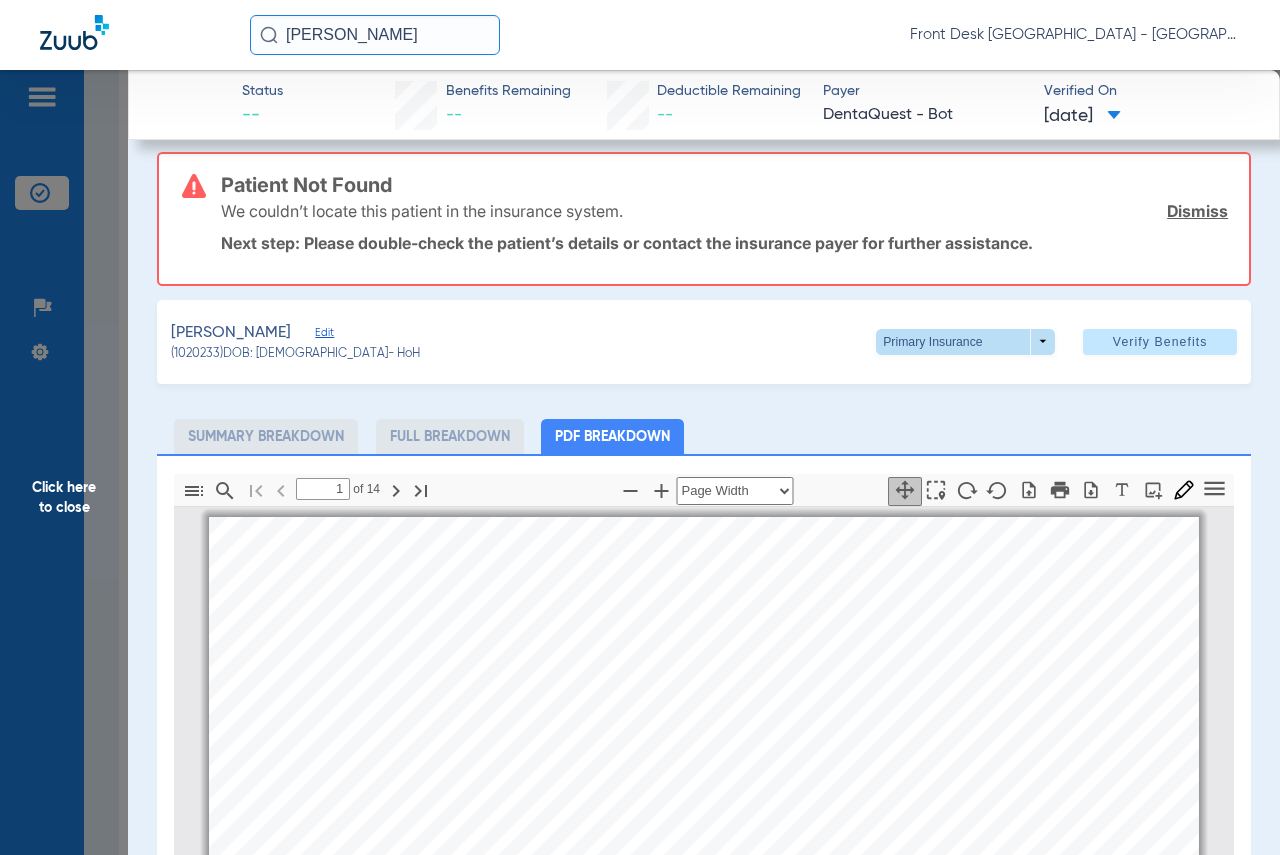 click 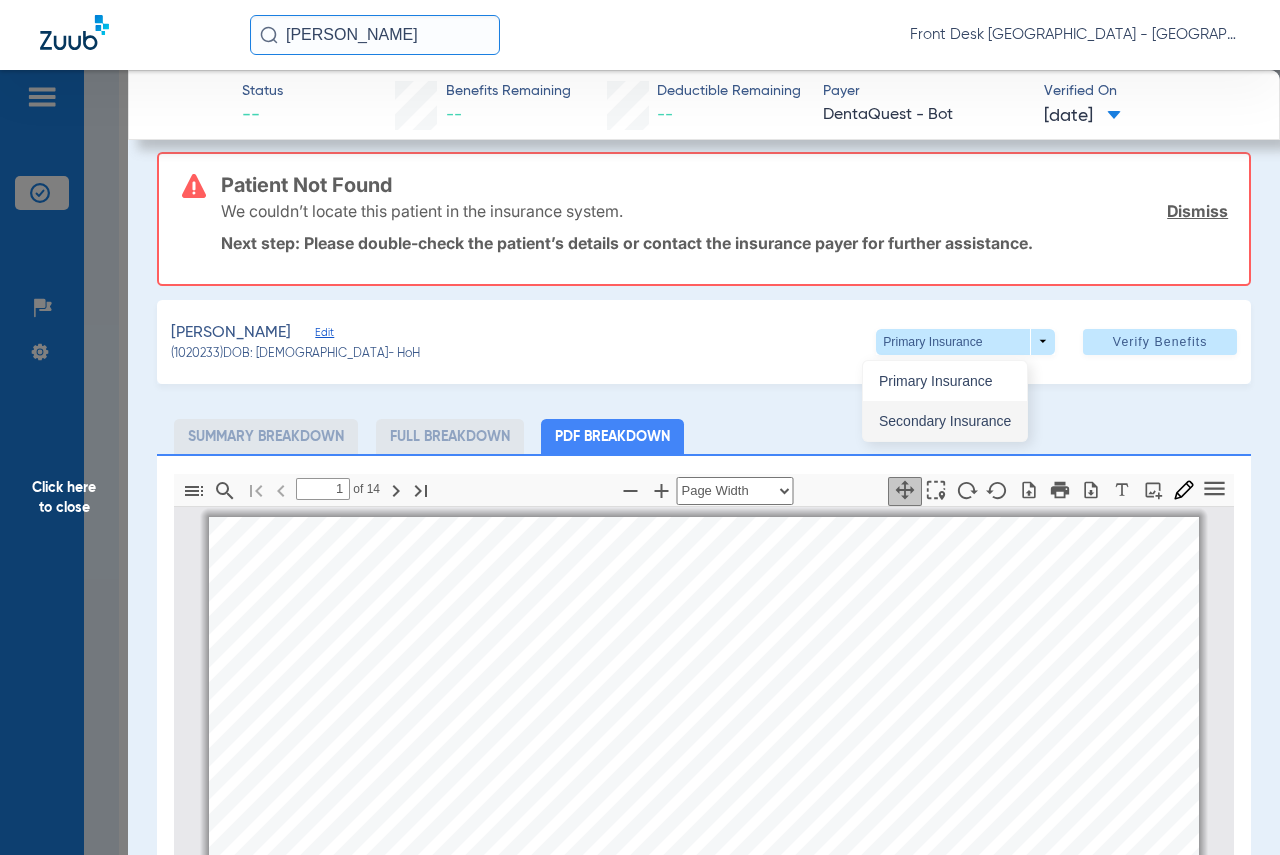 click on "Secondary Insurance" at bounding box center [945, 421] 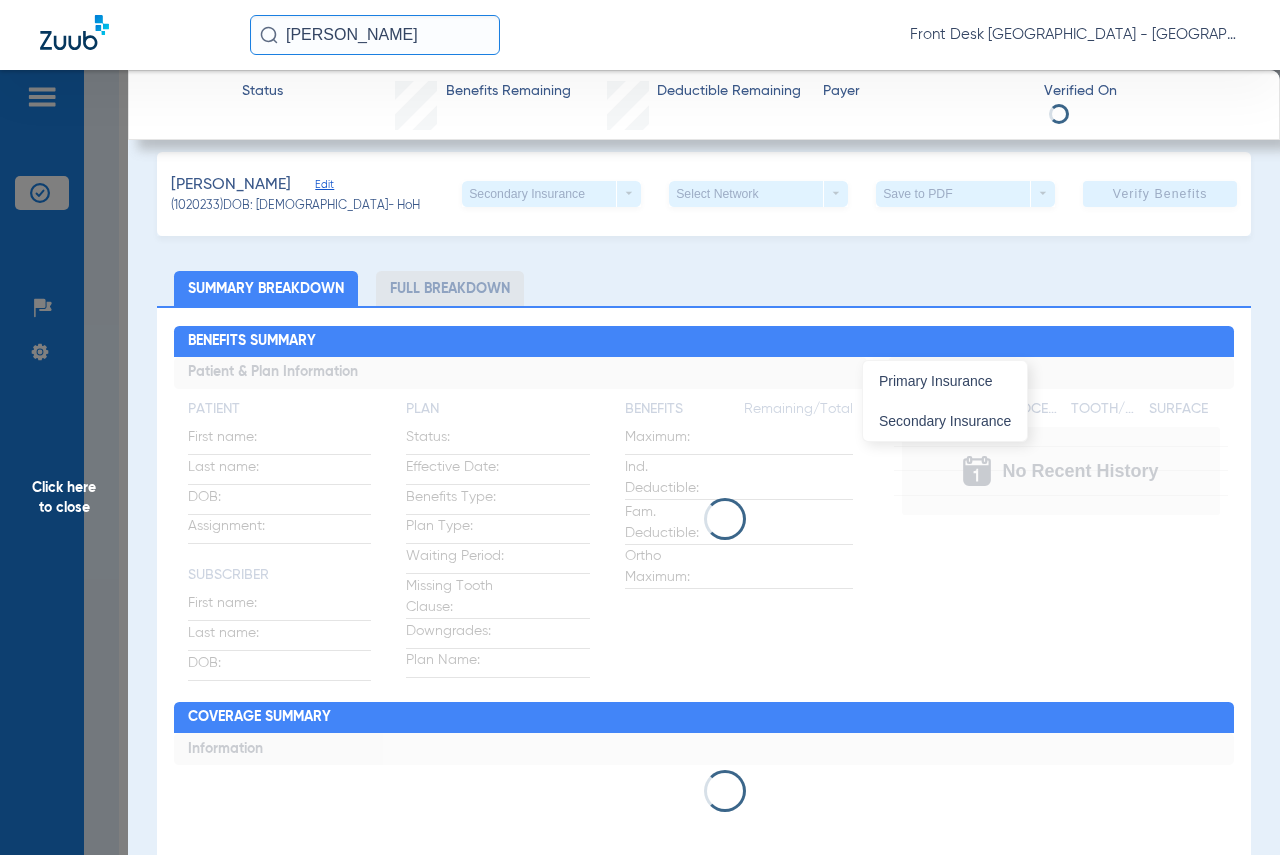 scroll, scrollTop: 0, scrollLeft: 0, axis: both 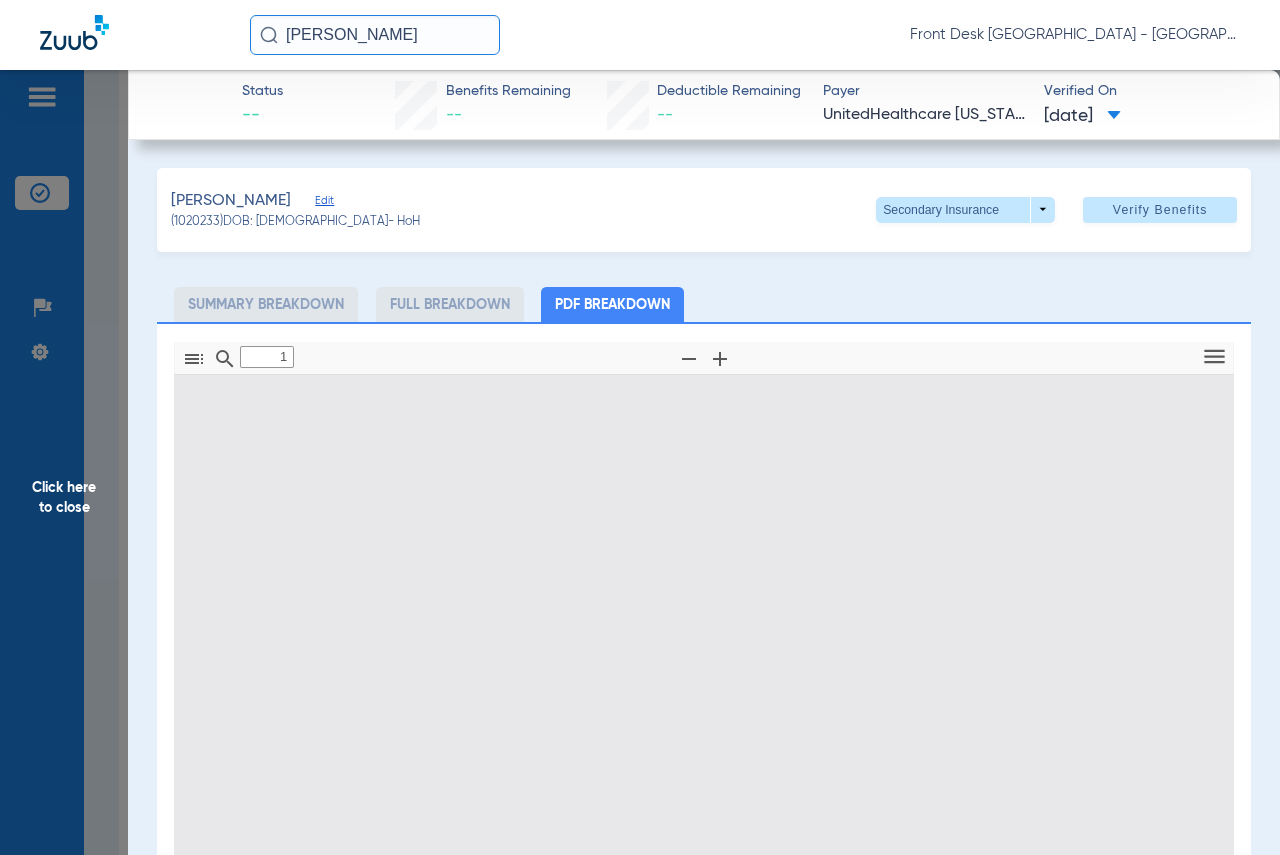 type on "0" 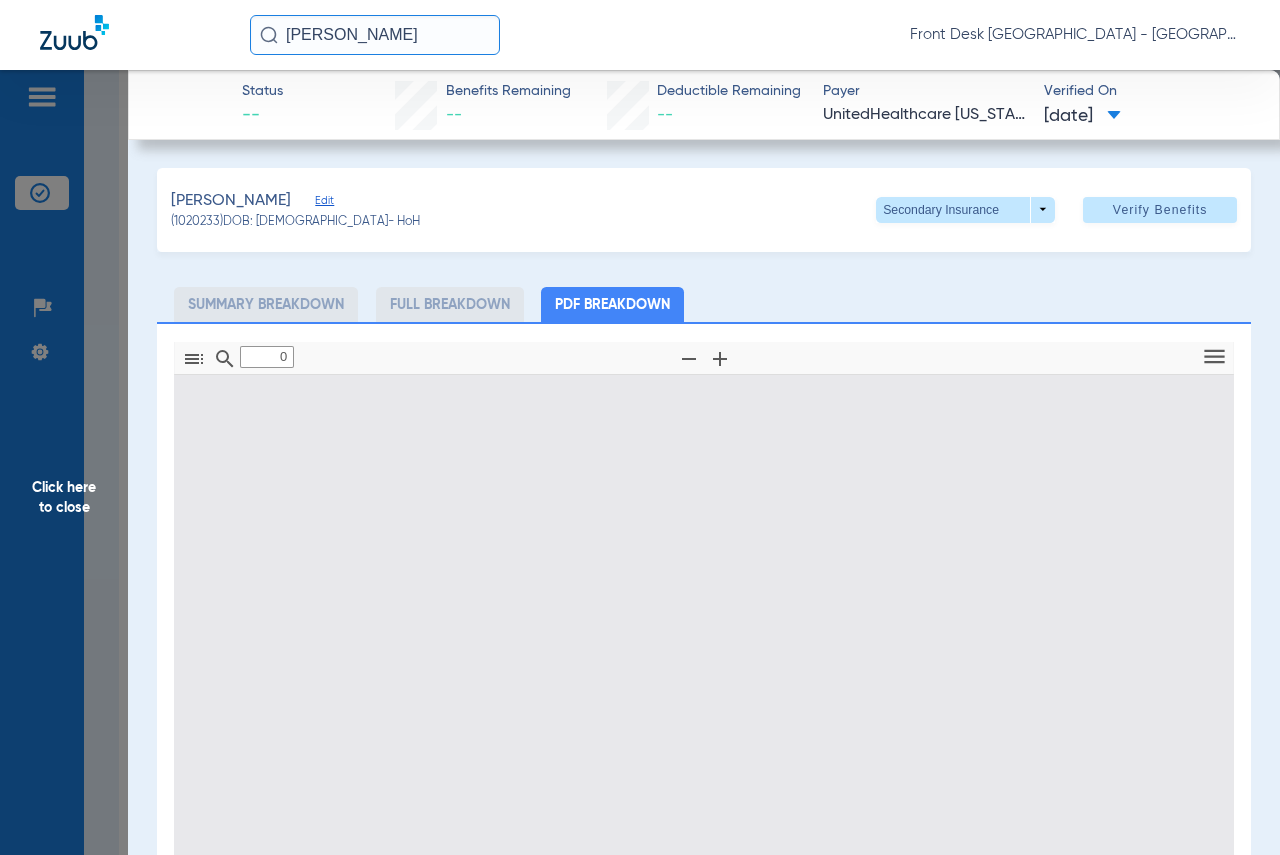 type on "1" 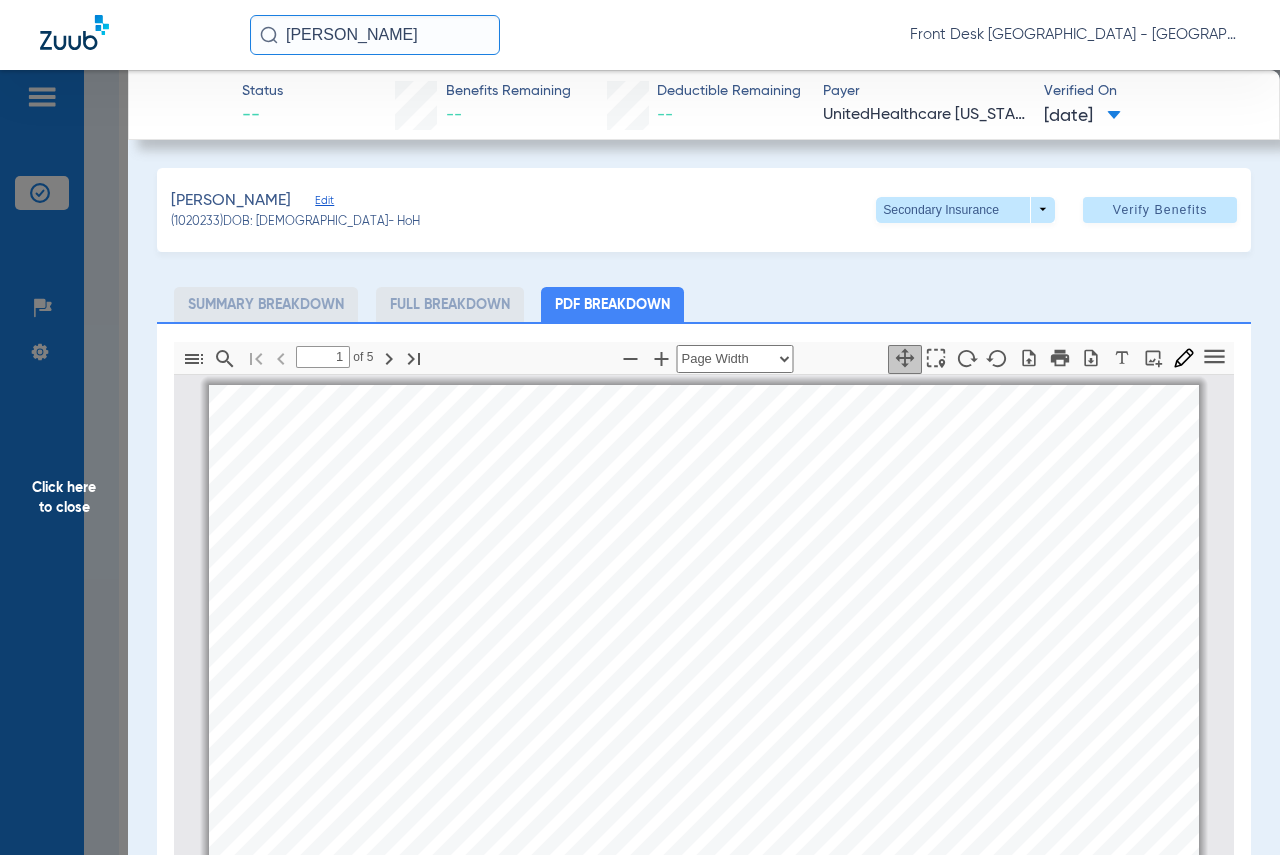 scroll, scrollTop: 10, scrollLeft: 0, axis: vertical 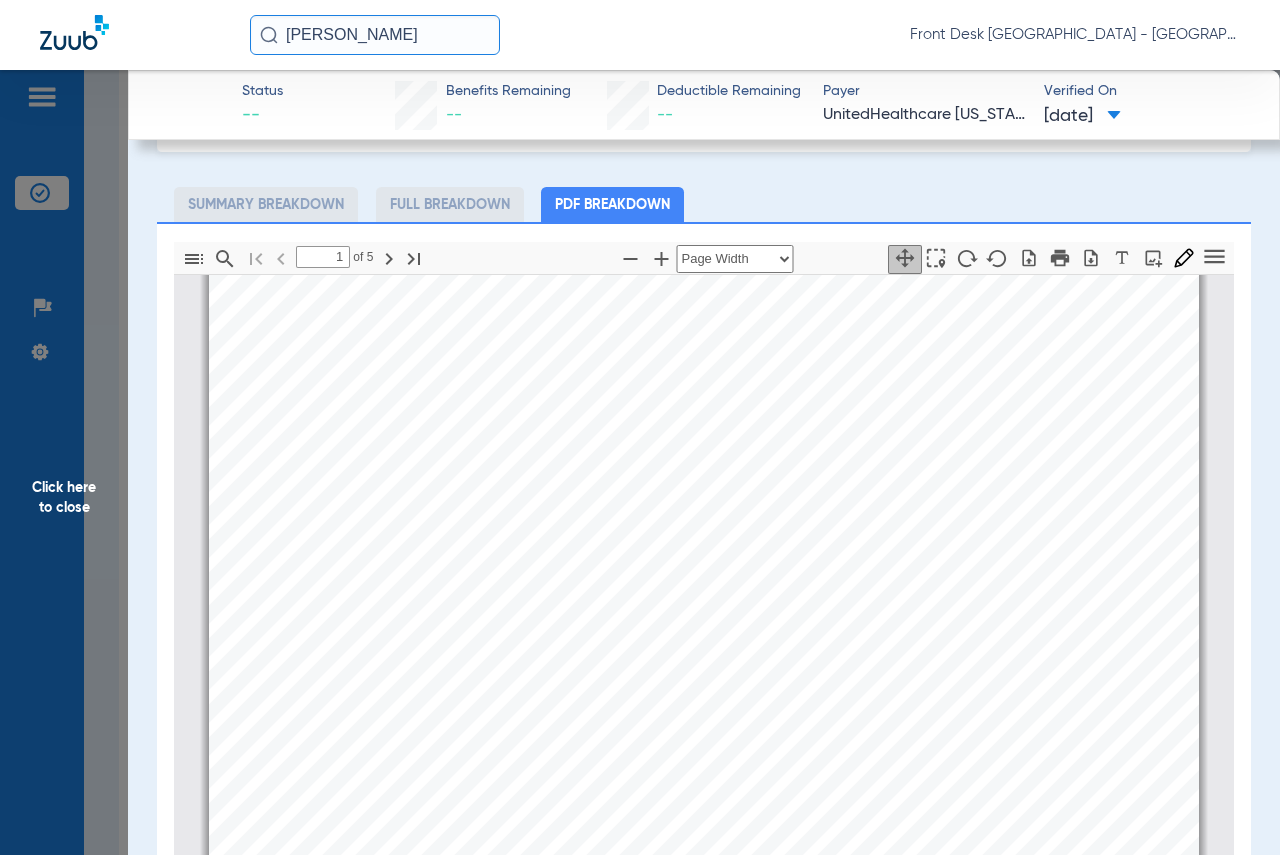 click on "Click here to close" 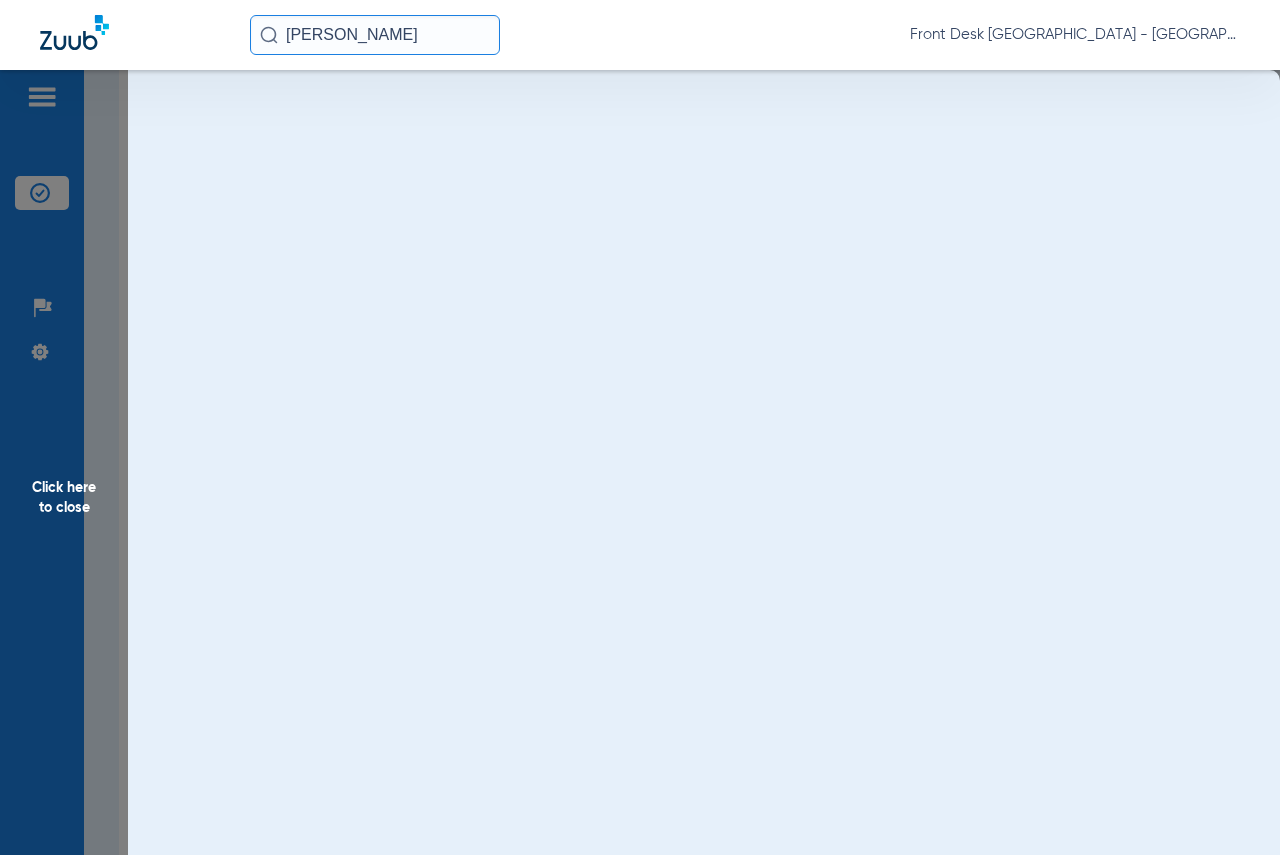scroll, scrollTop: 0, scrollLeft: 0, axis: both 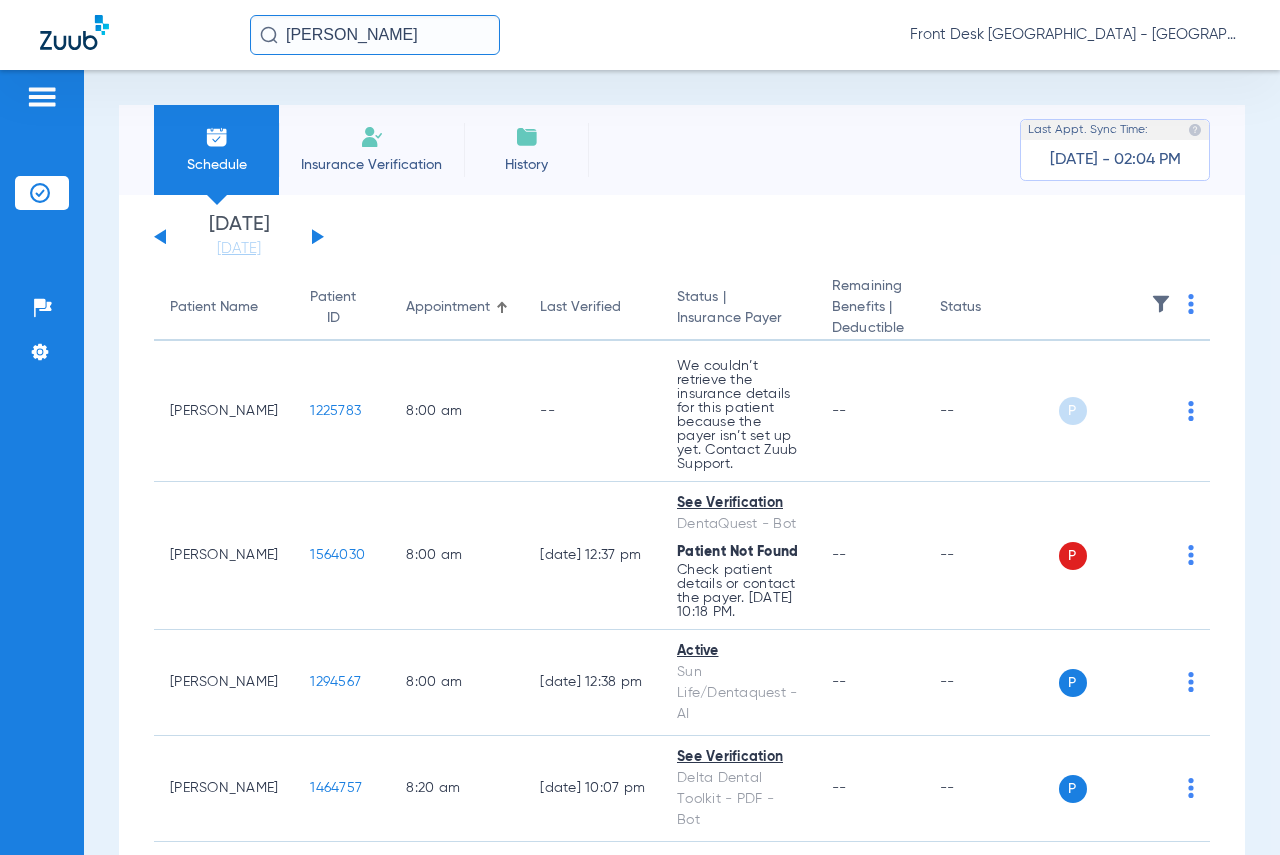 click 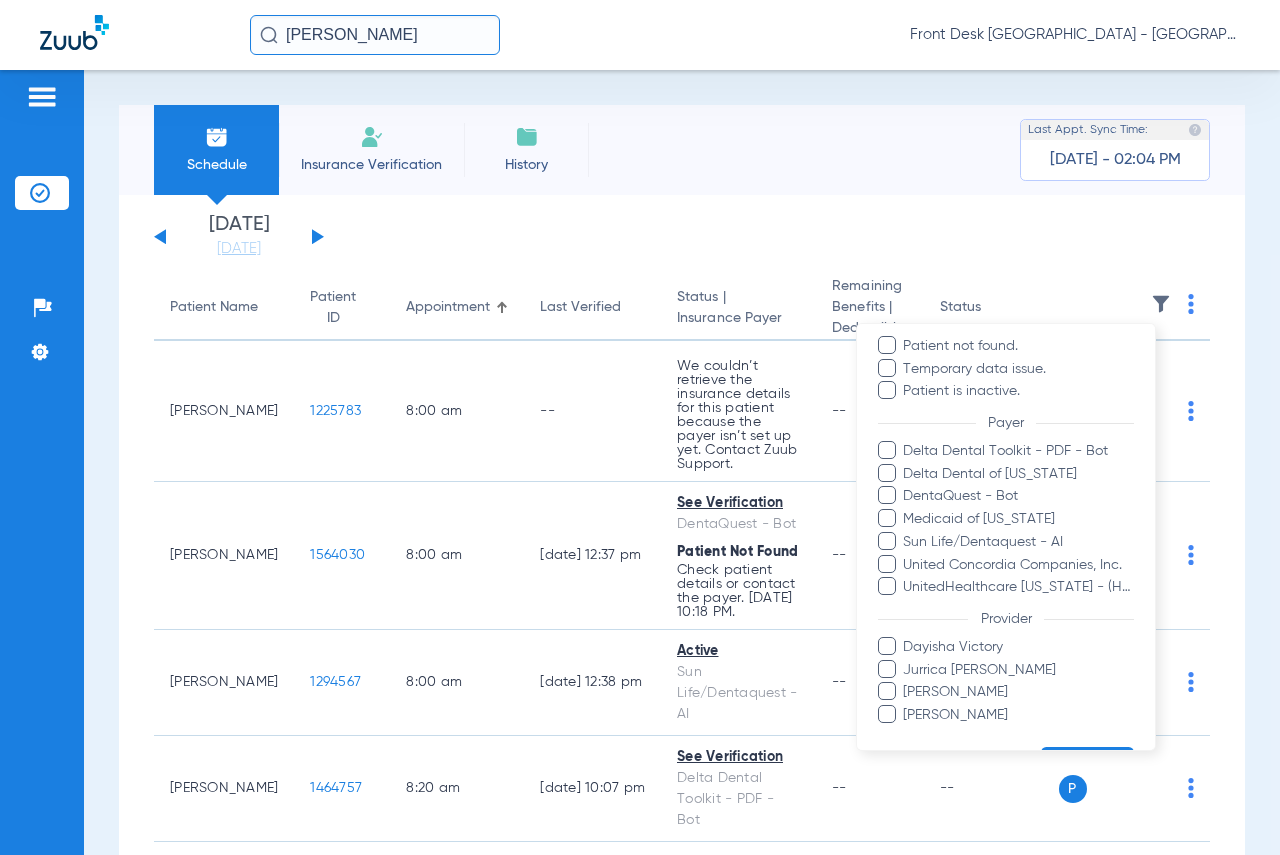 scroll, scrollTop: 257, scrollLeft: 0, axis: vertical 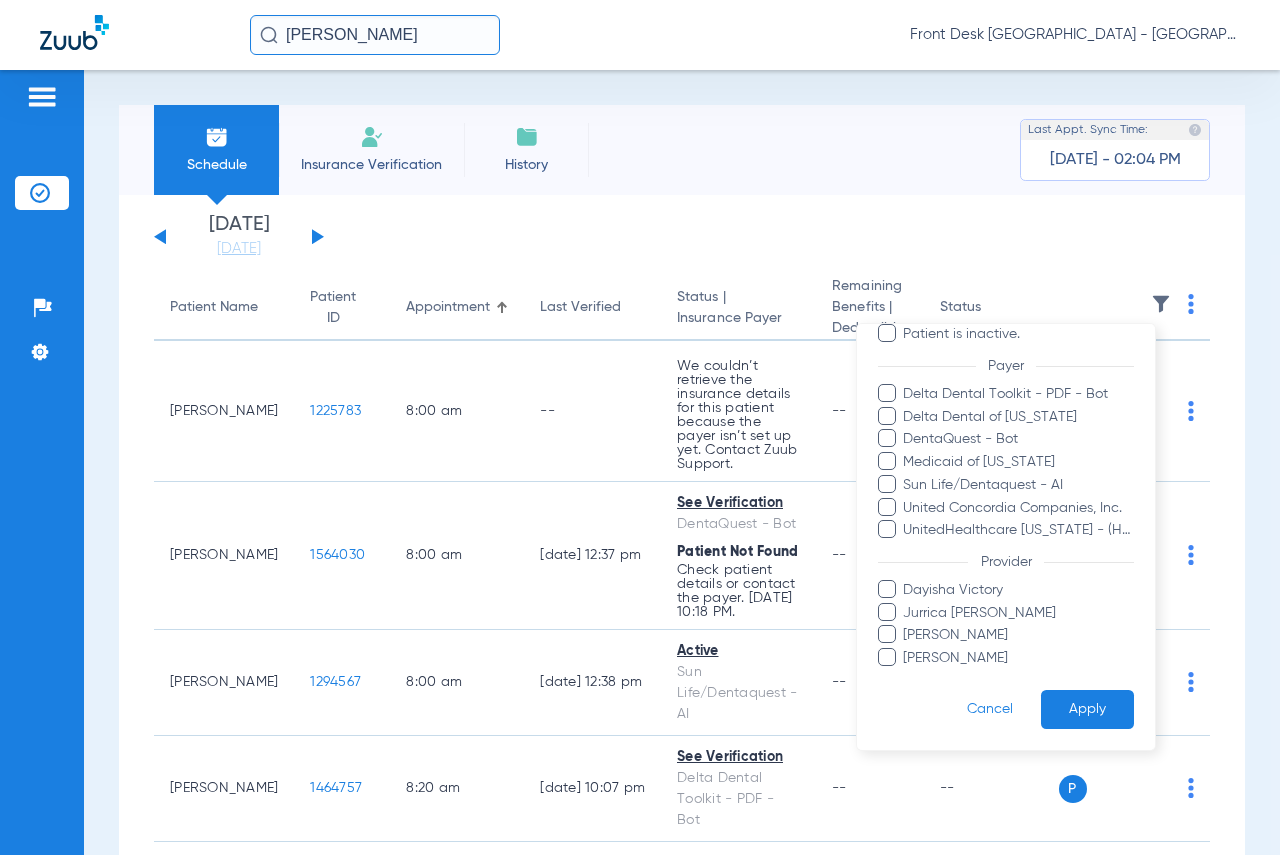 click on "[PERSON_NAME]" at bounding box center [1018, 658] 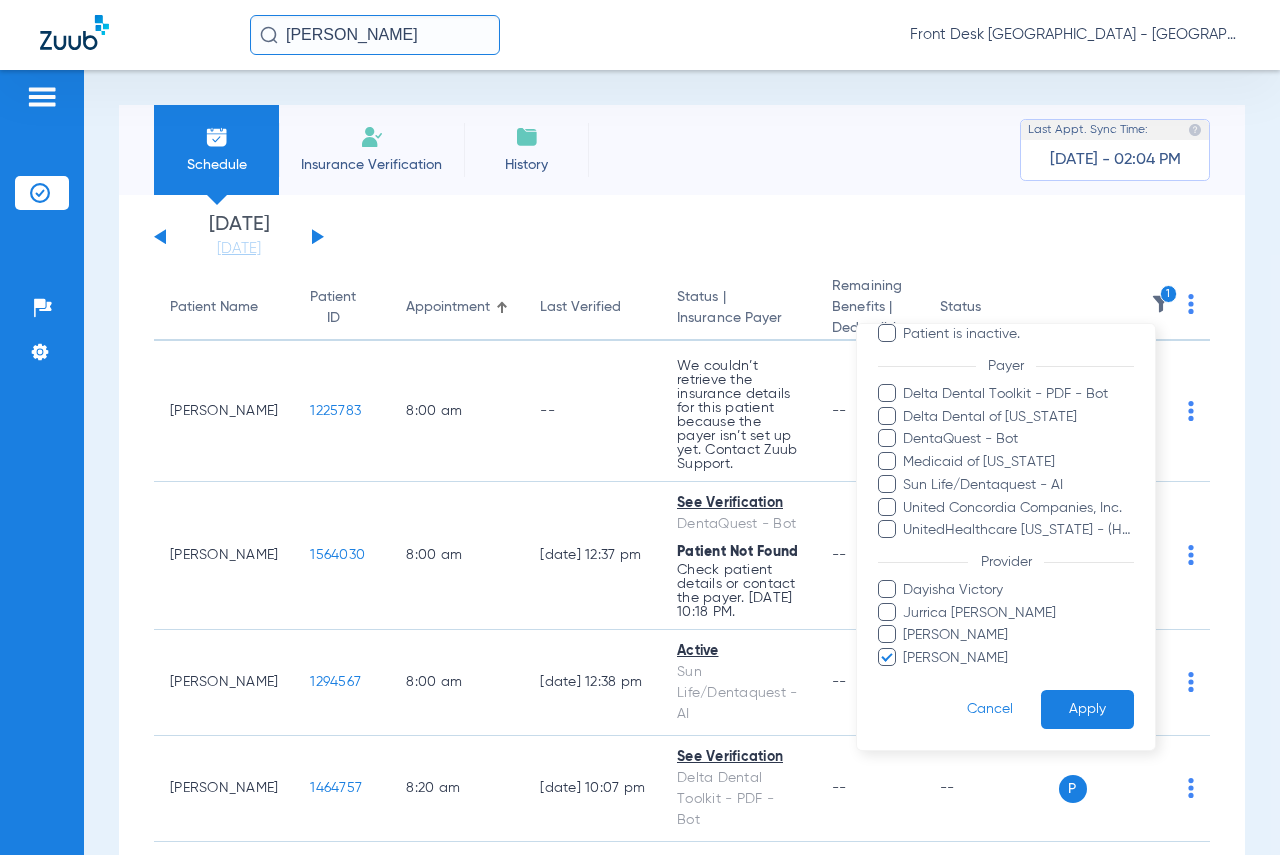 click on "Apply" at bounding box center (1087, 709) 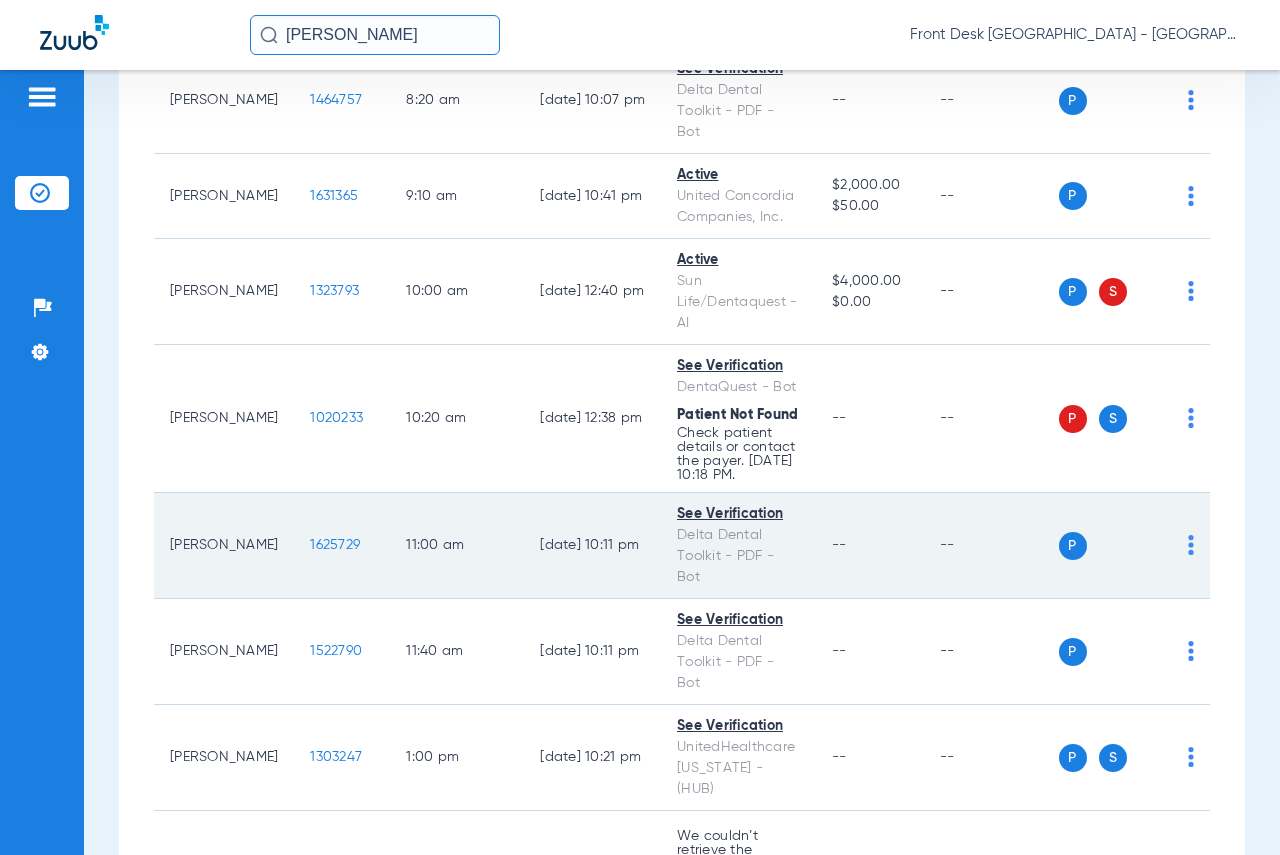 scroll, scrollTop: 400, scrollLeft: 0, axis: vertical 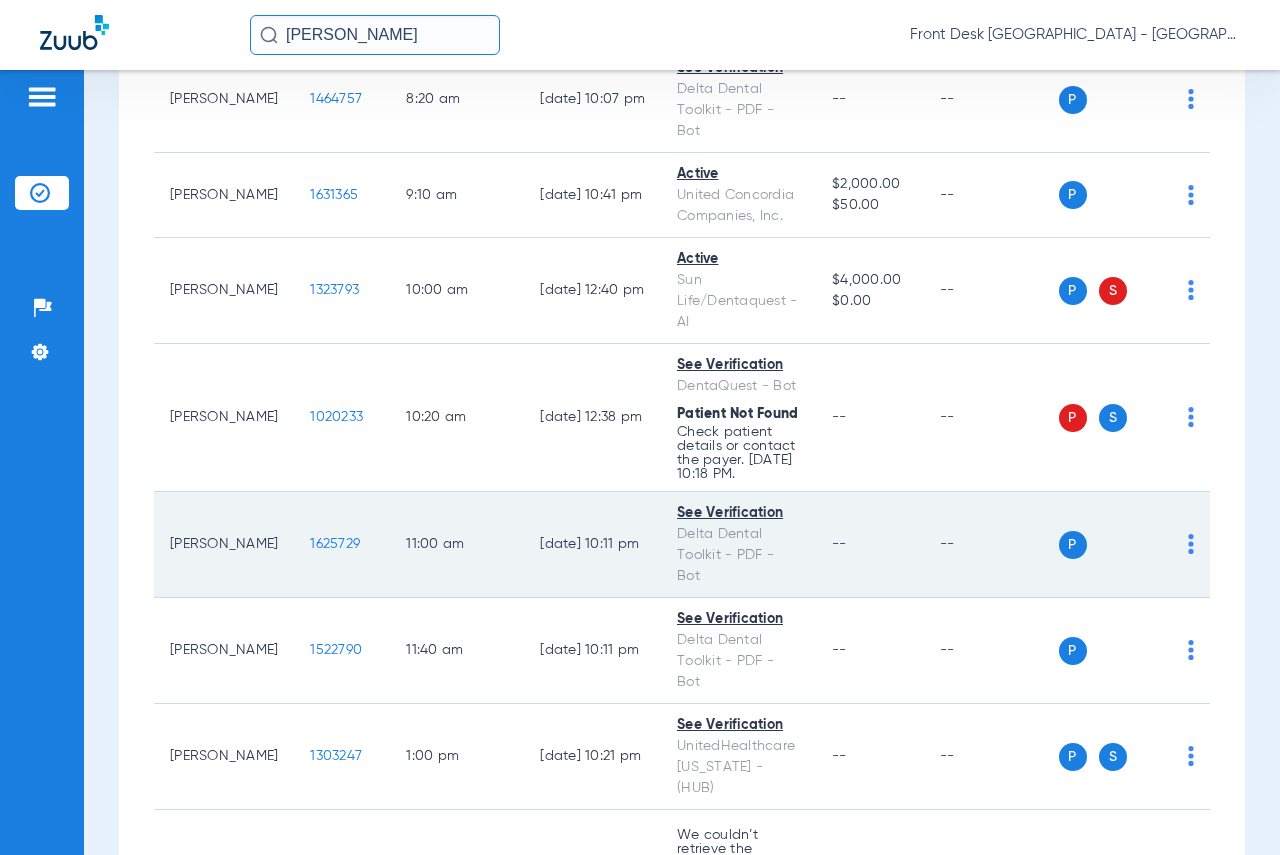 click on "1625729" 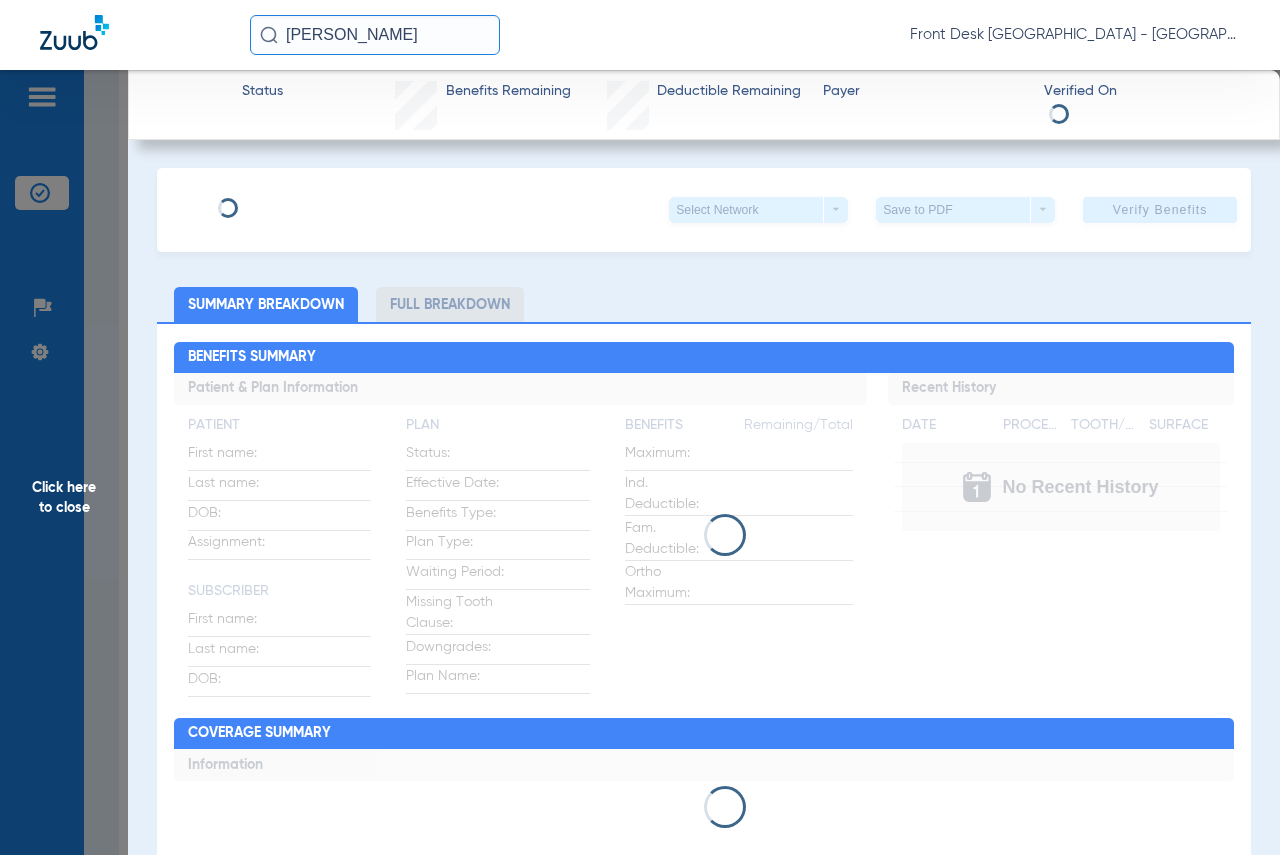 click on "Click here to close" 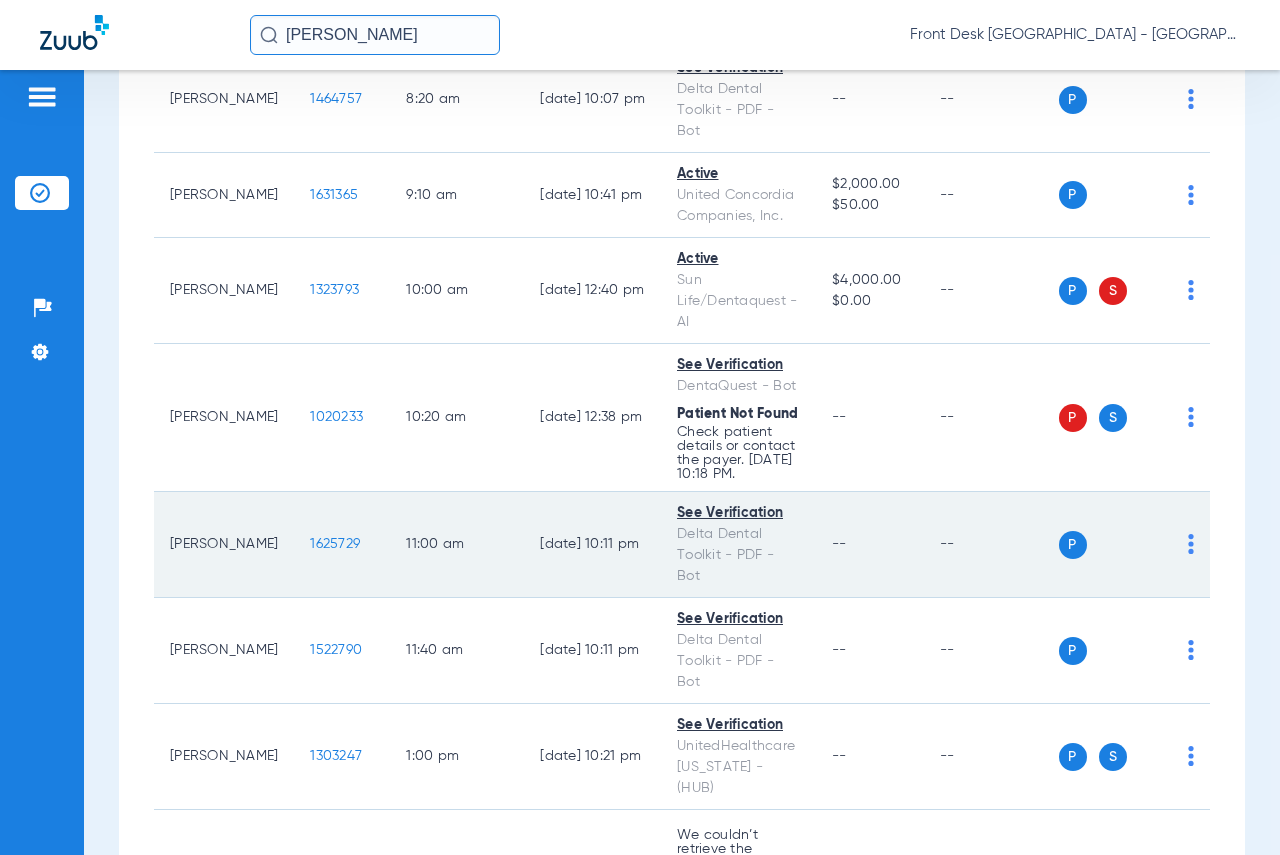 click on "1625729" 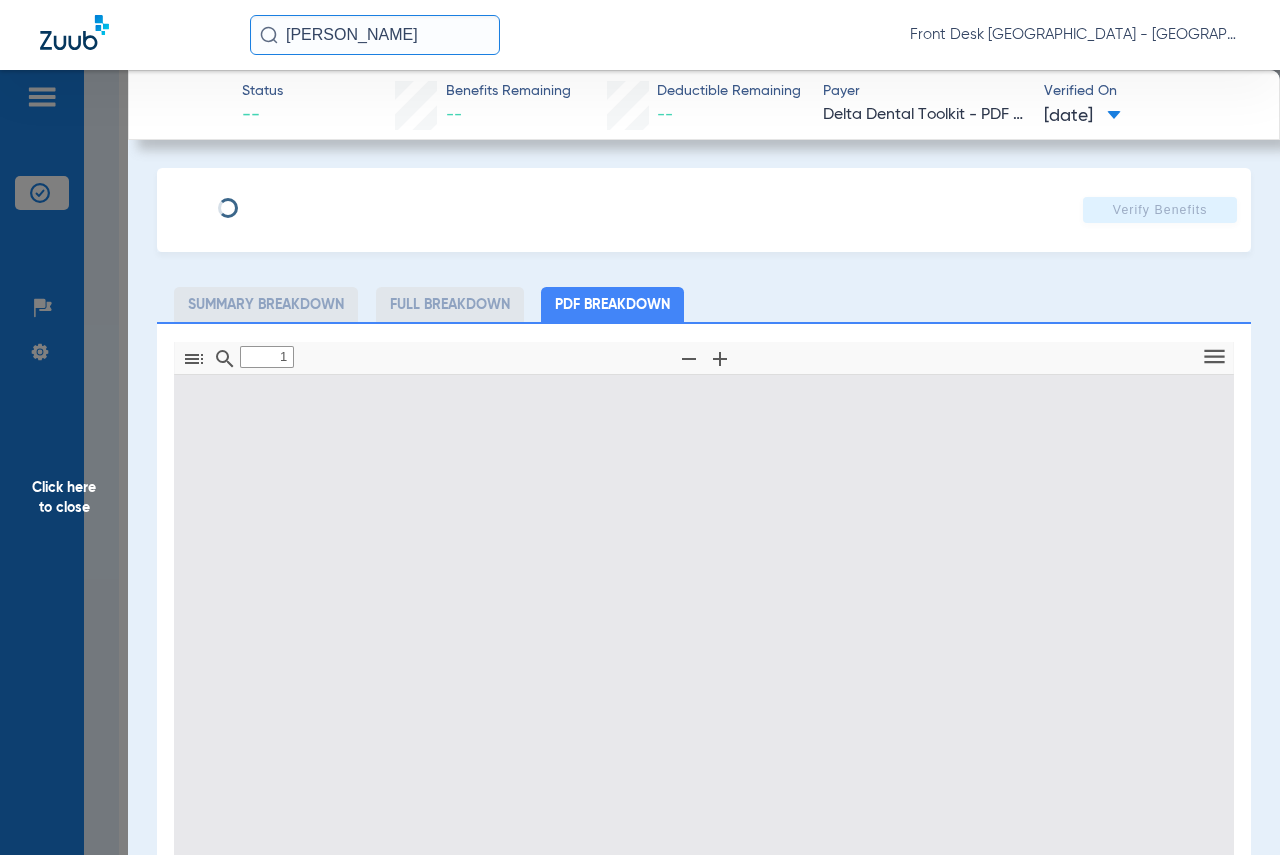 type on "0" 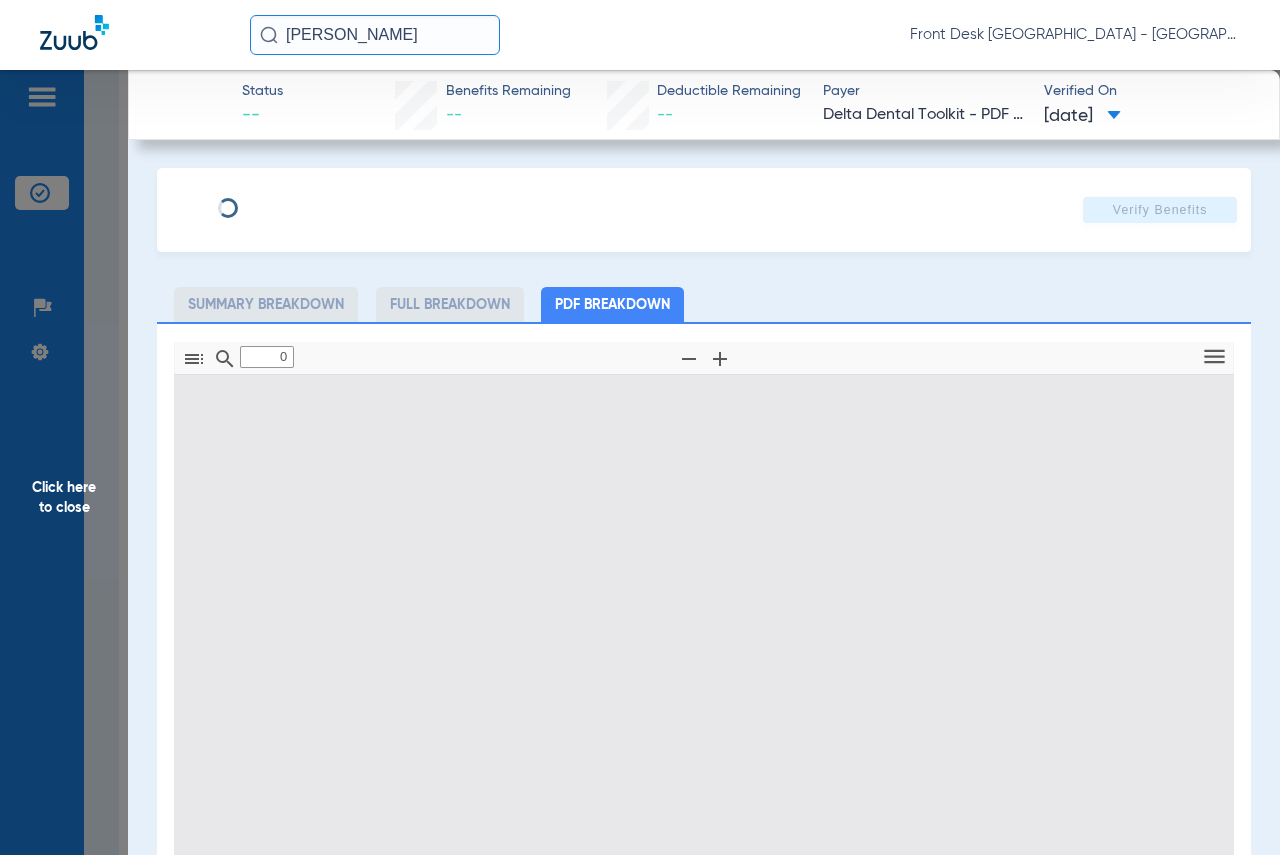 type on "1" 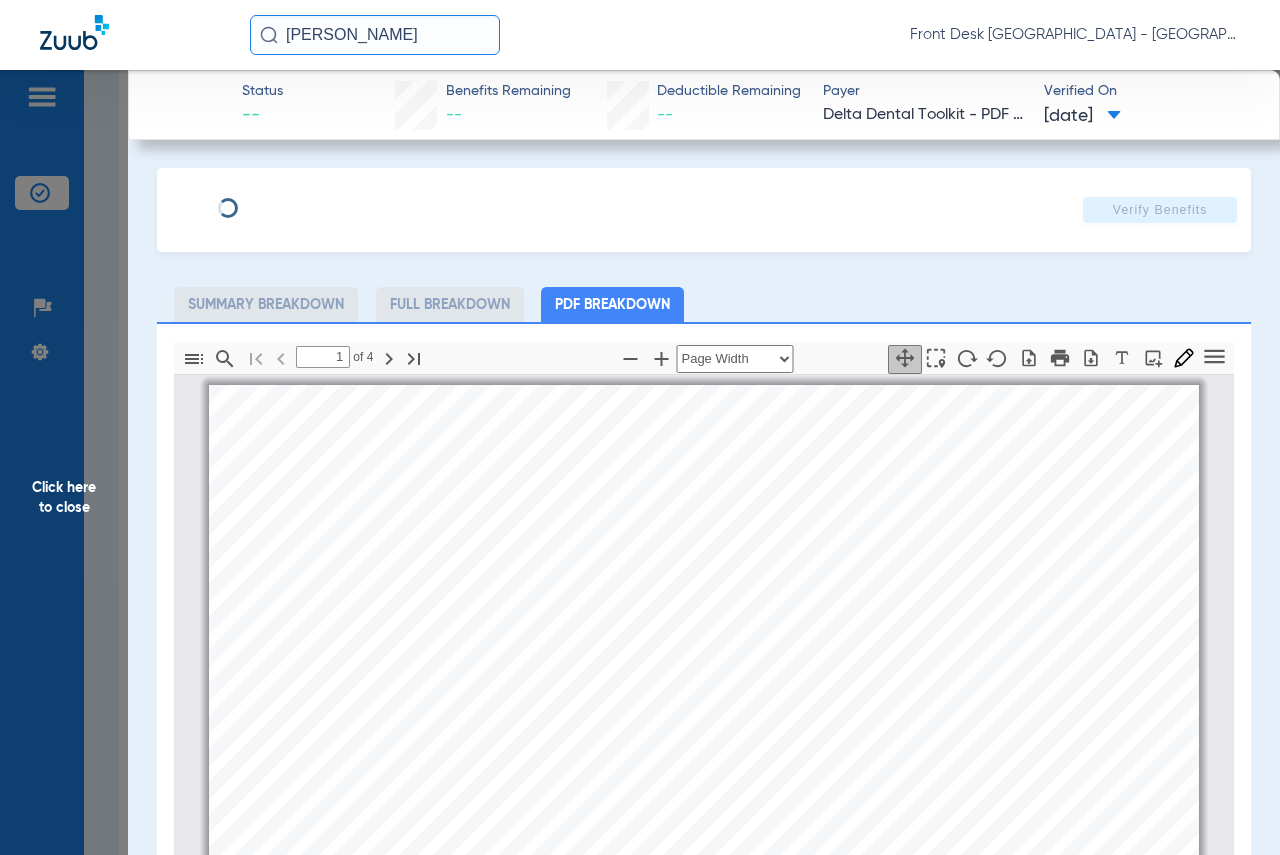 scroll, scrollTop: 10, scrollLeft: 0, axis: vertical 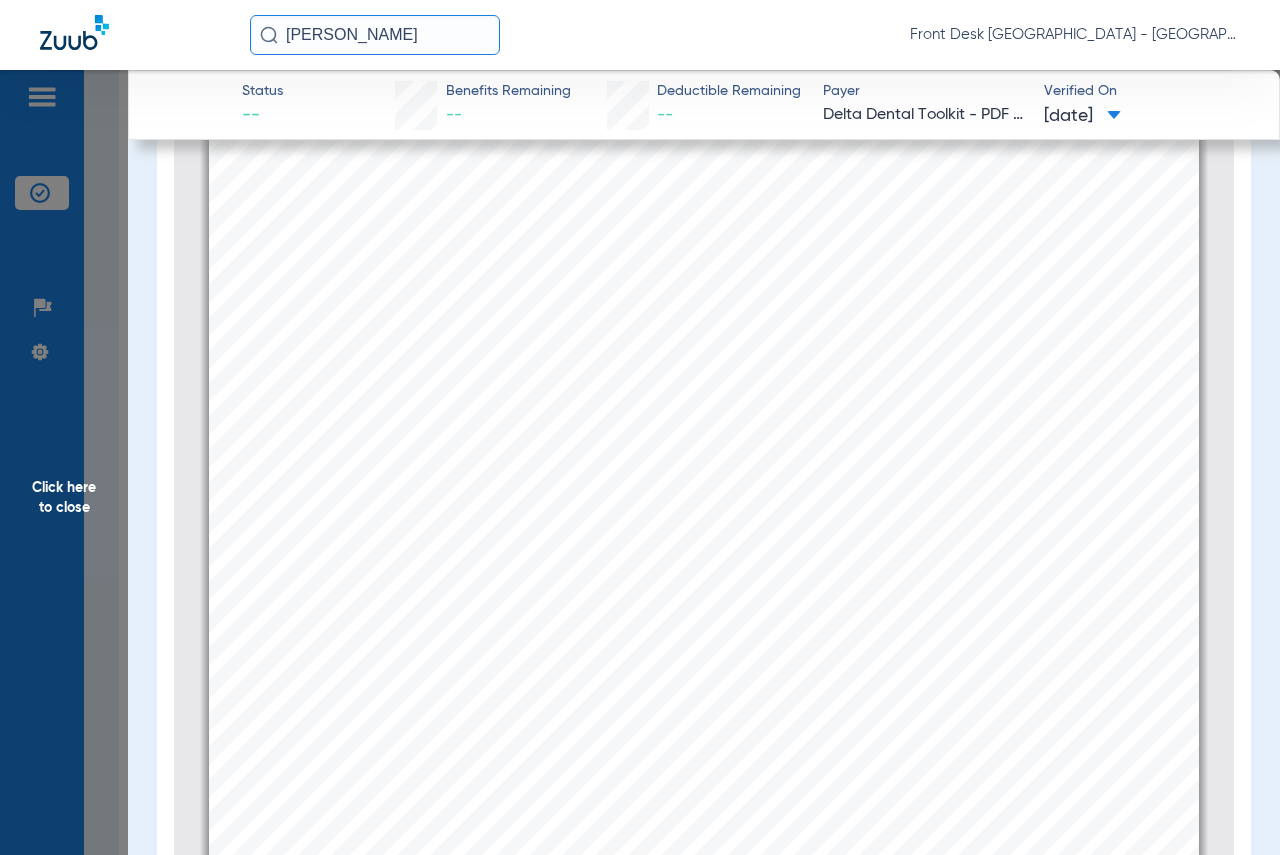 click on "Click here to close" 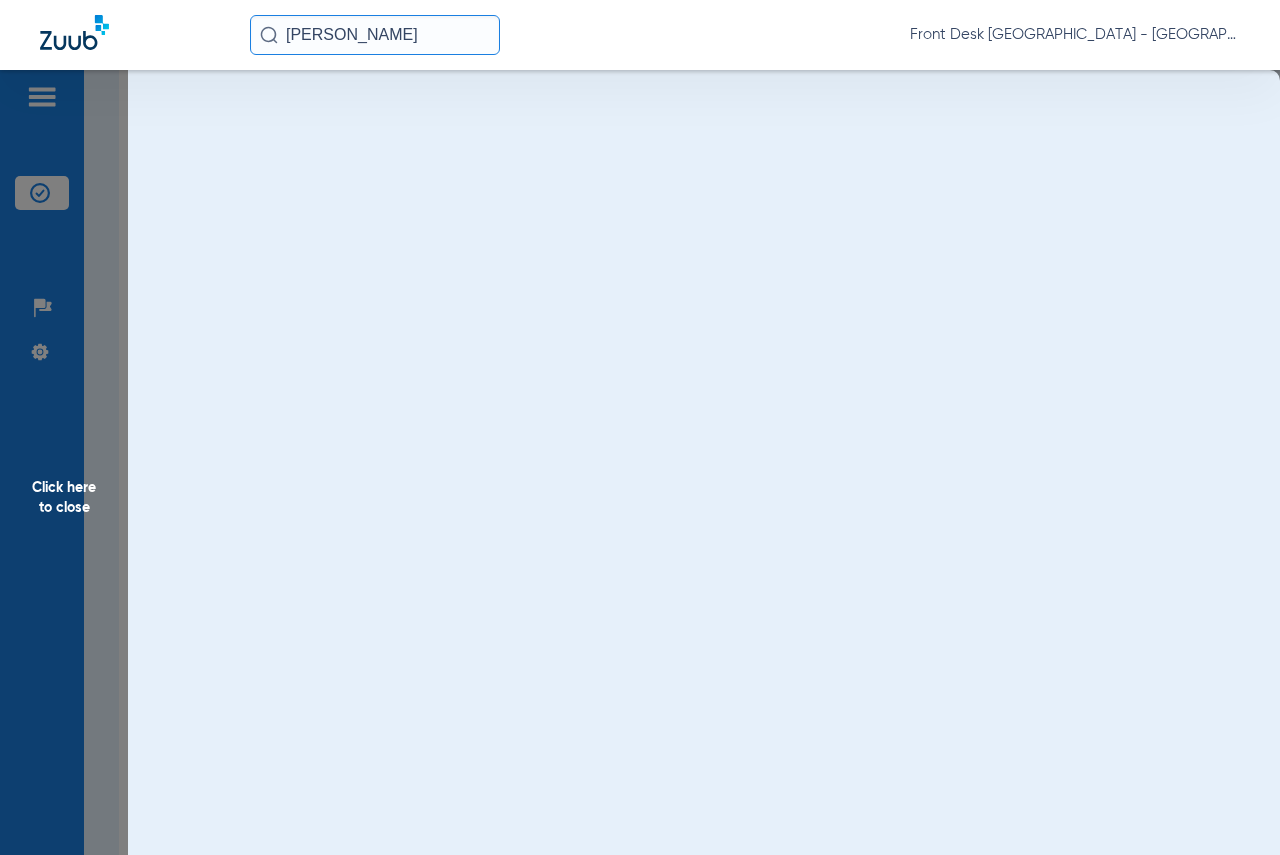 scroll, scrollTop: 0, scrollLeft: 0, axis: both 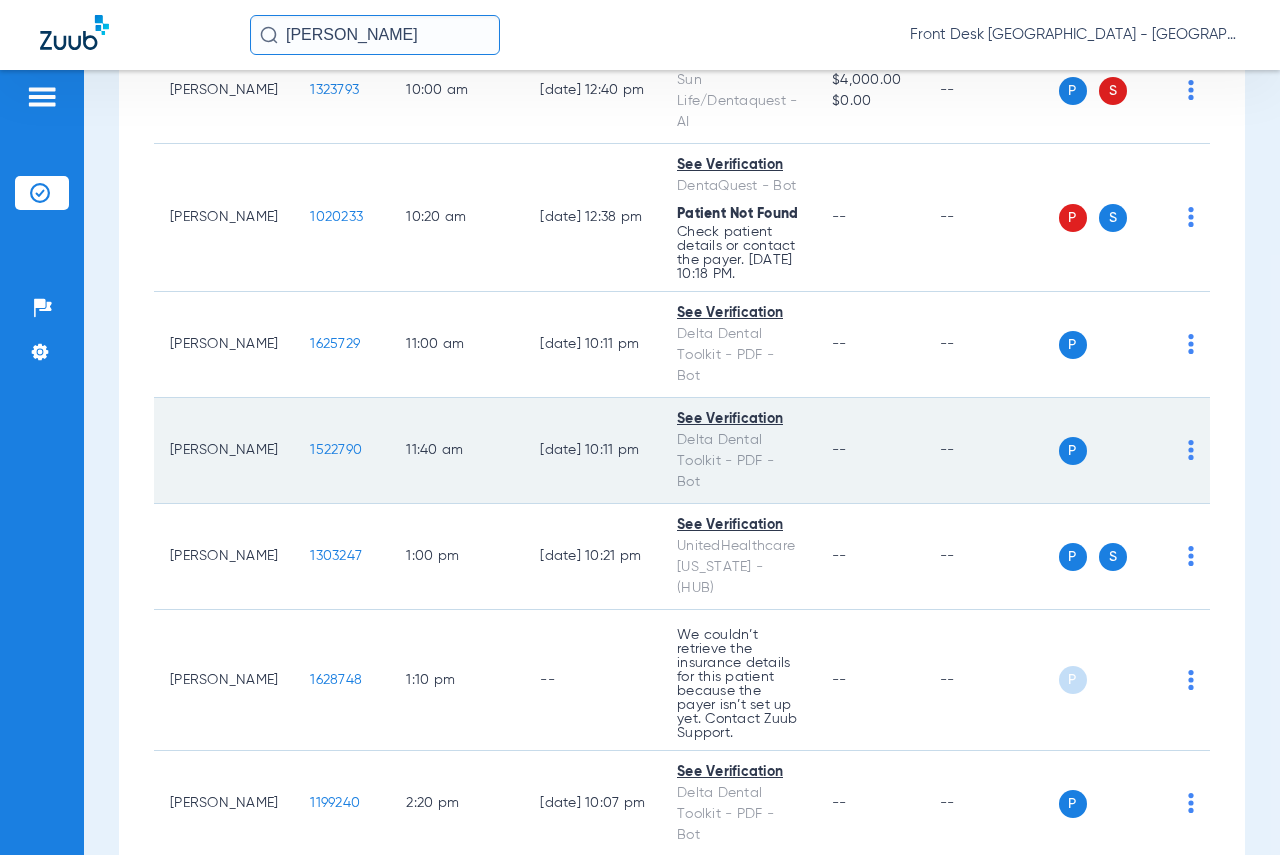 click on "1522790" 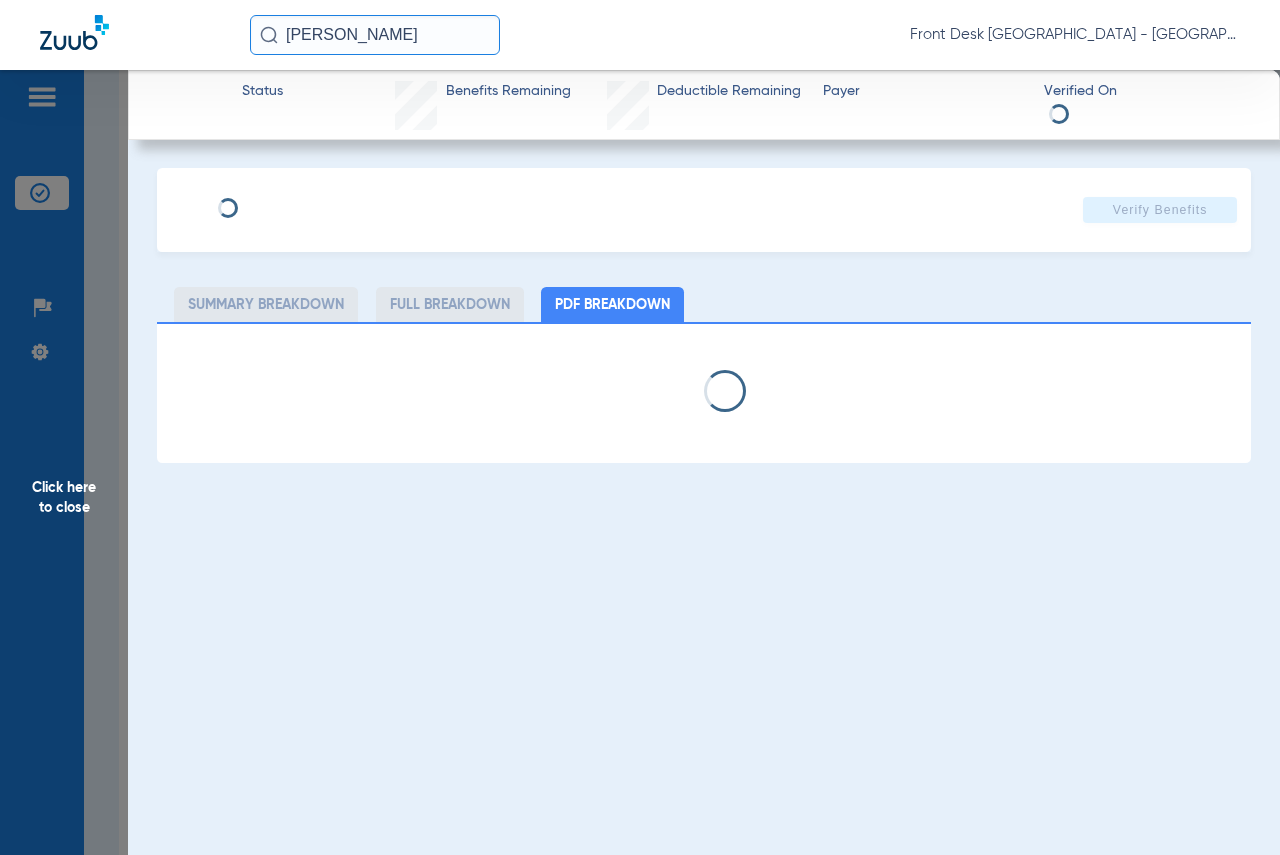 select on "page-width" 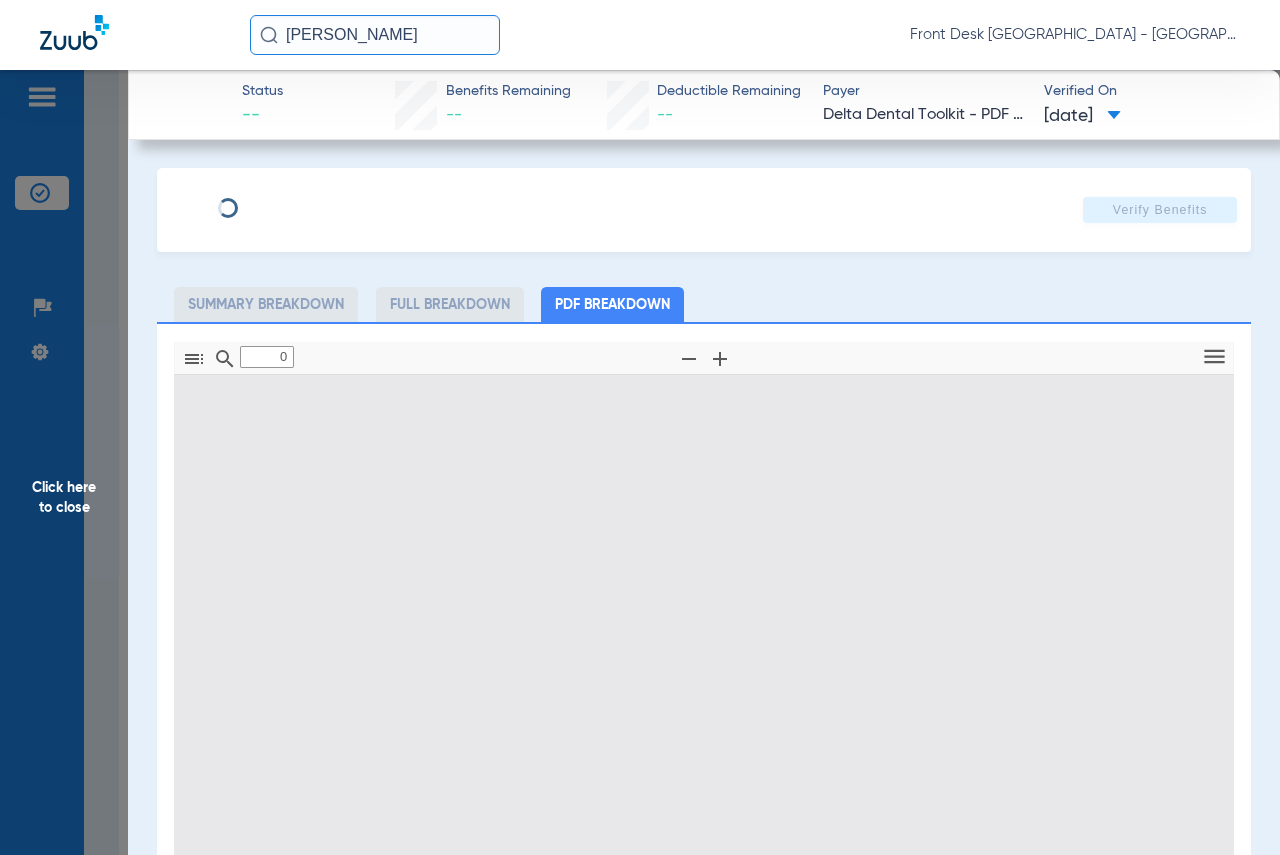 type on "1" 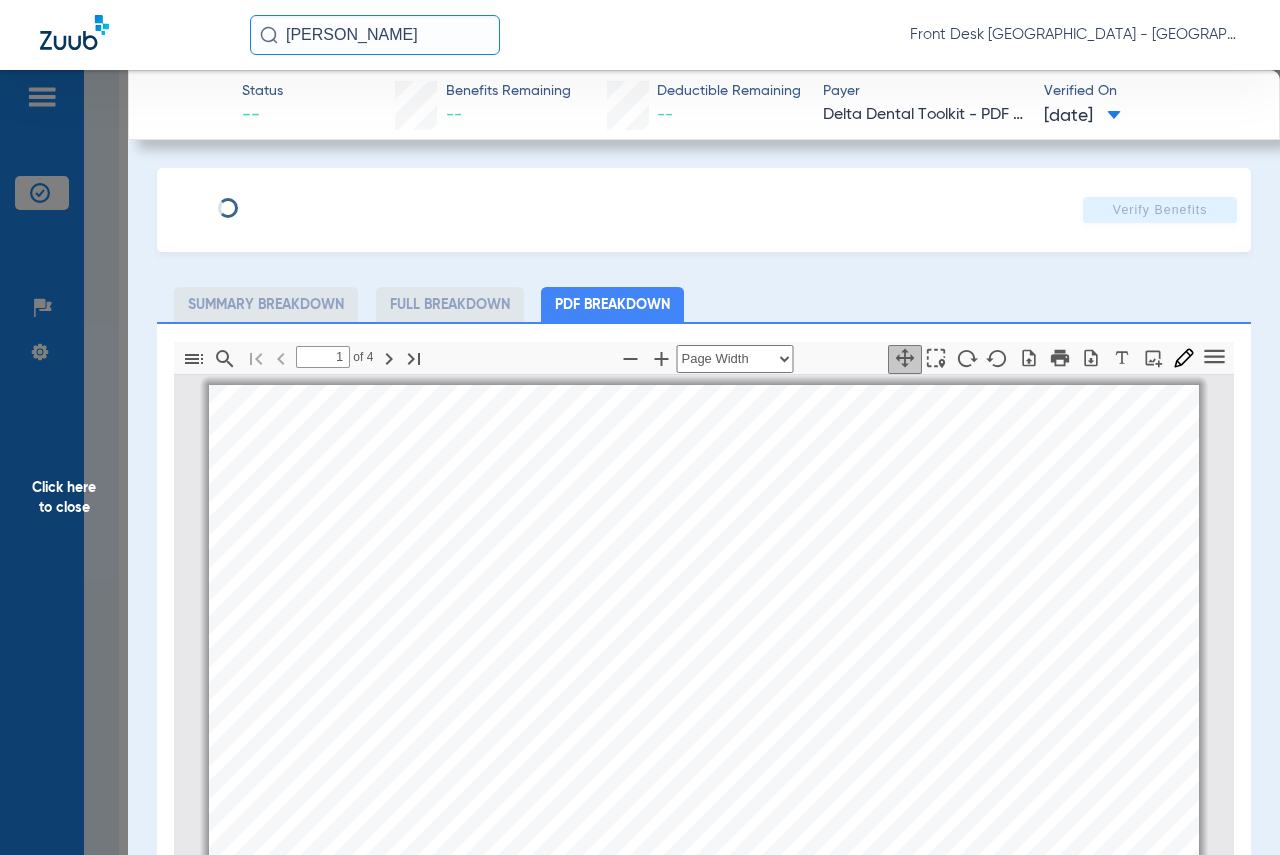 scroll, scrollTop: 10, scrollLeft: 0, axis: vertical 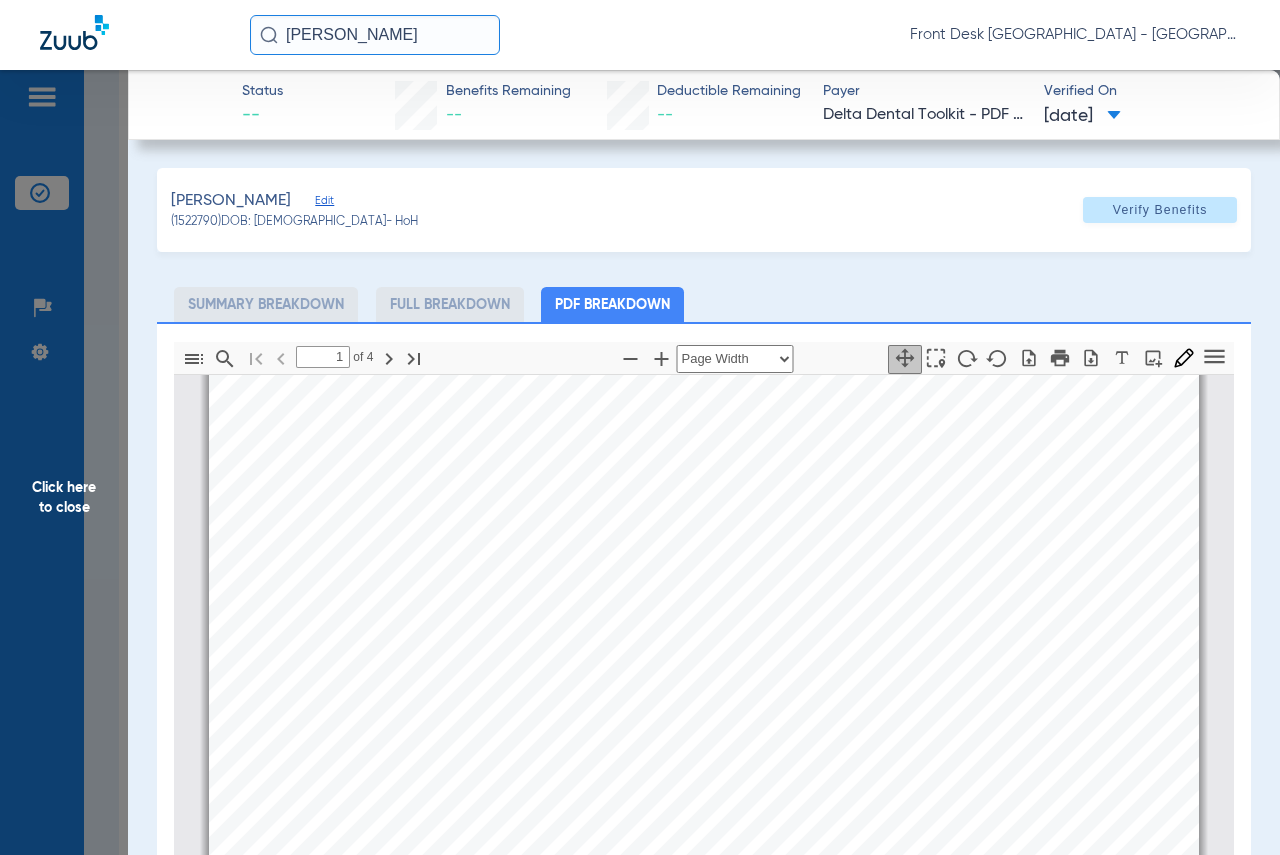 click on "Click here to close" 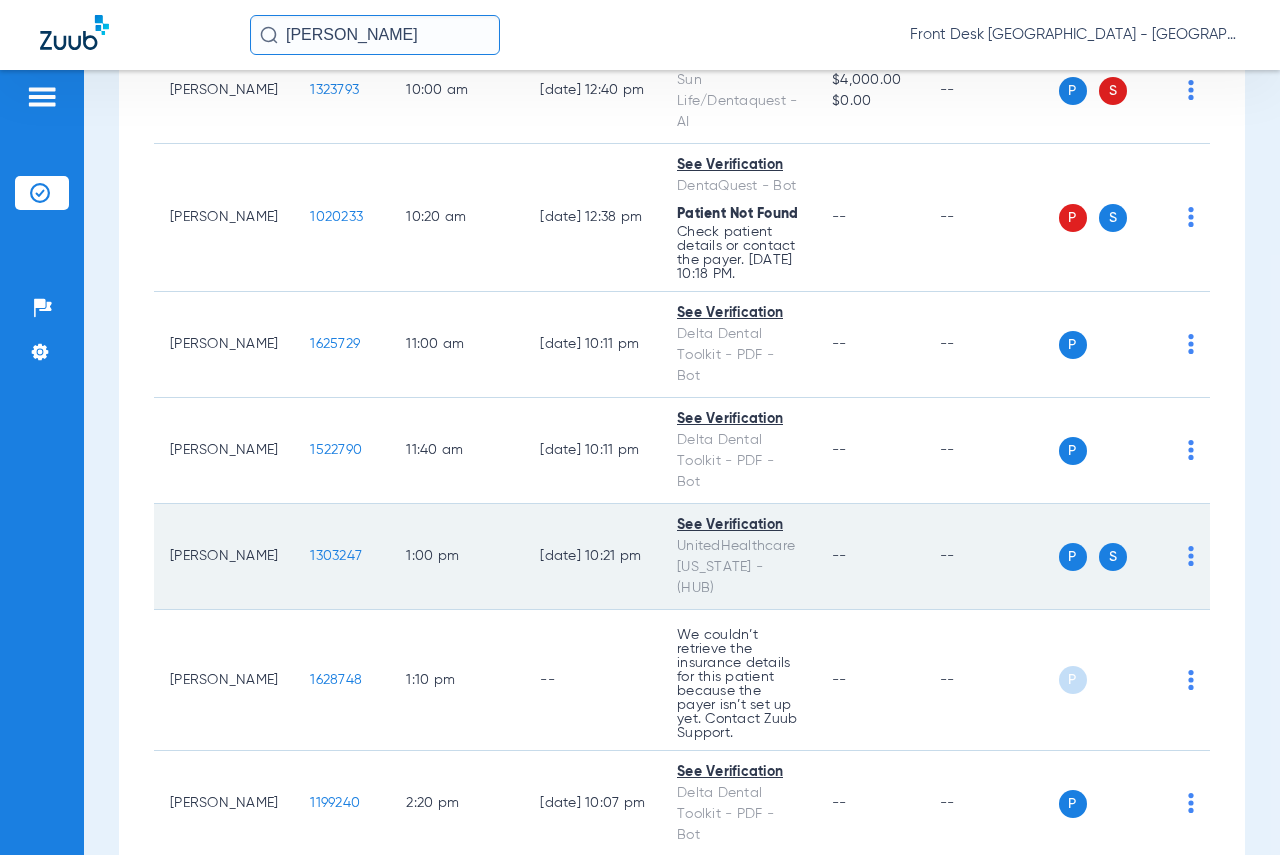 click on "1303247" 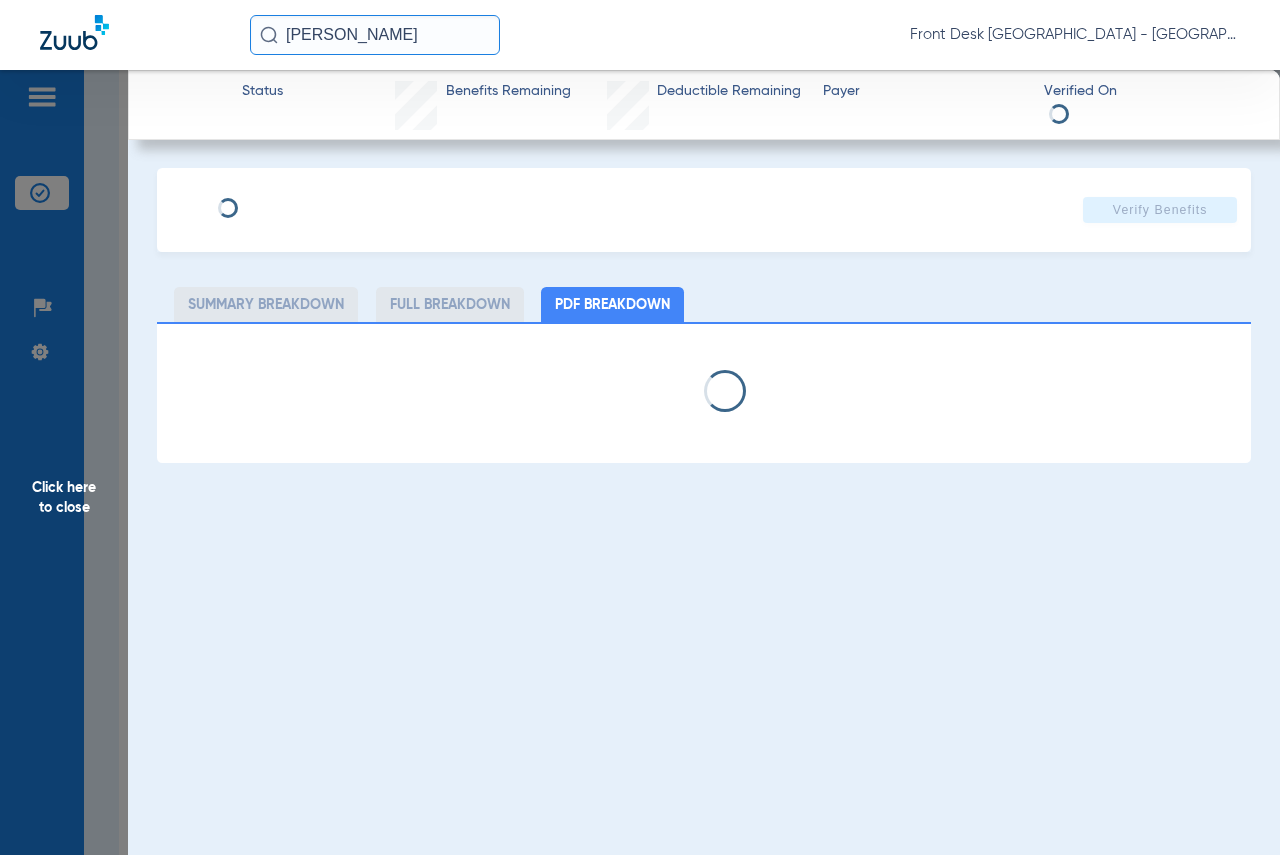 select on "page-width" 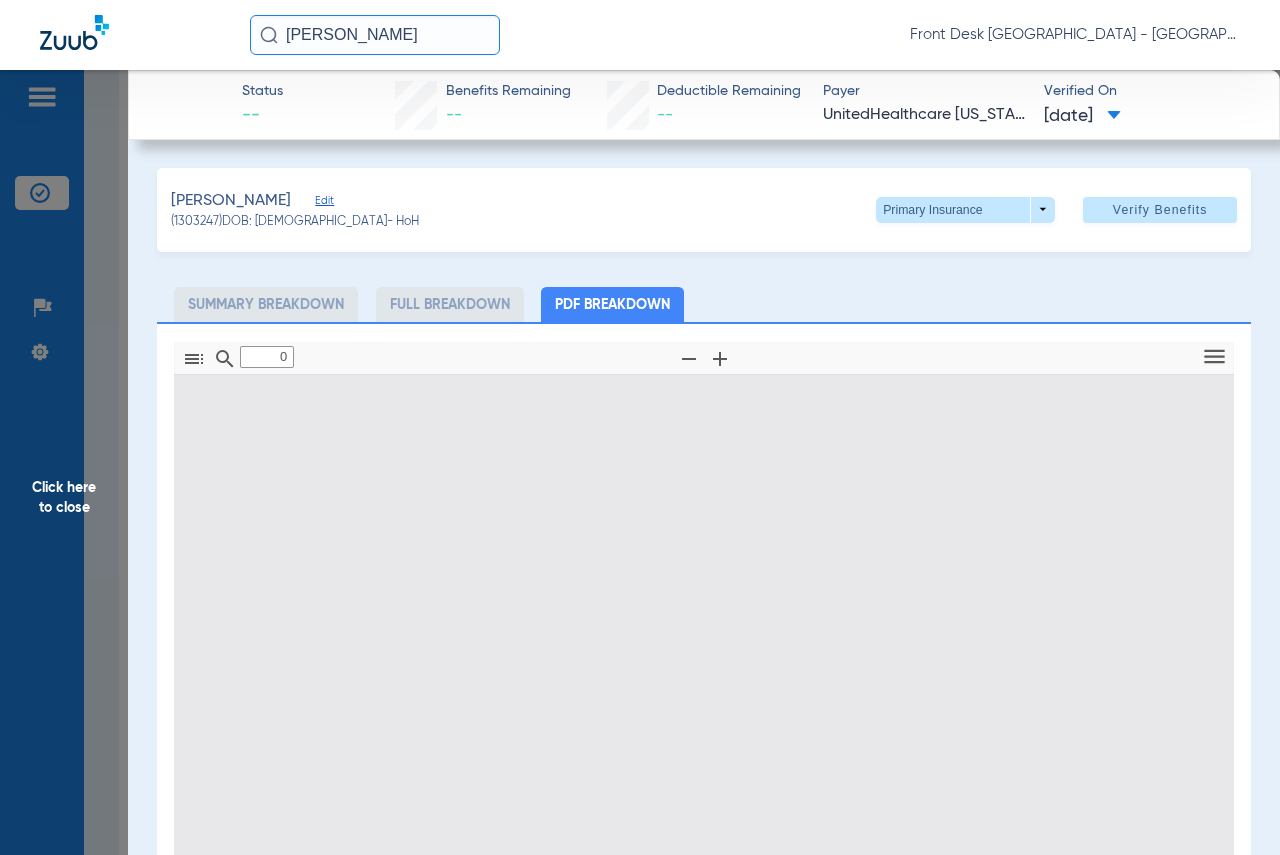 type on "1" 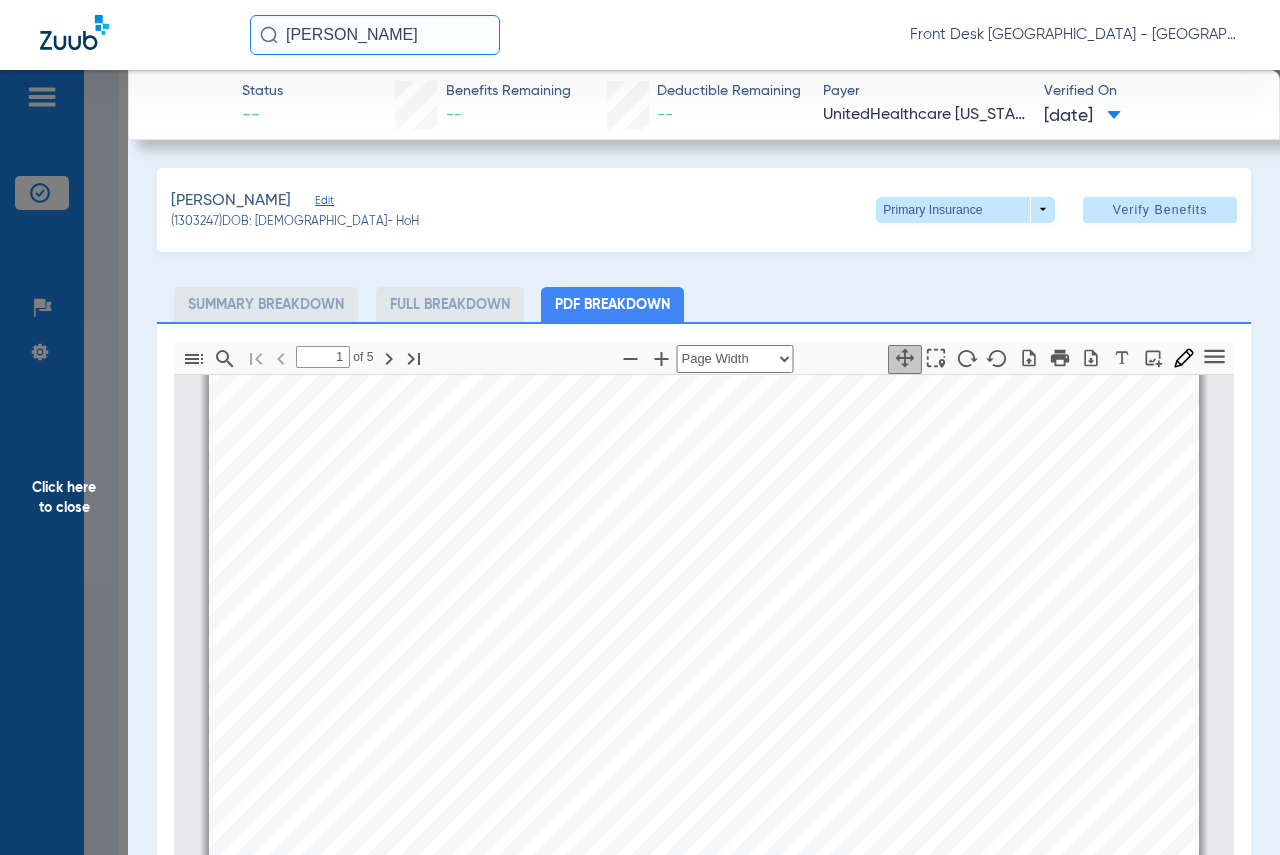 scroll, scrollTop: 210, scrollLeft: 0, axis: vertical 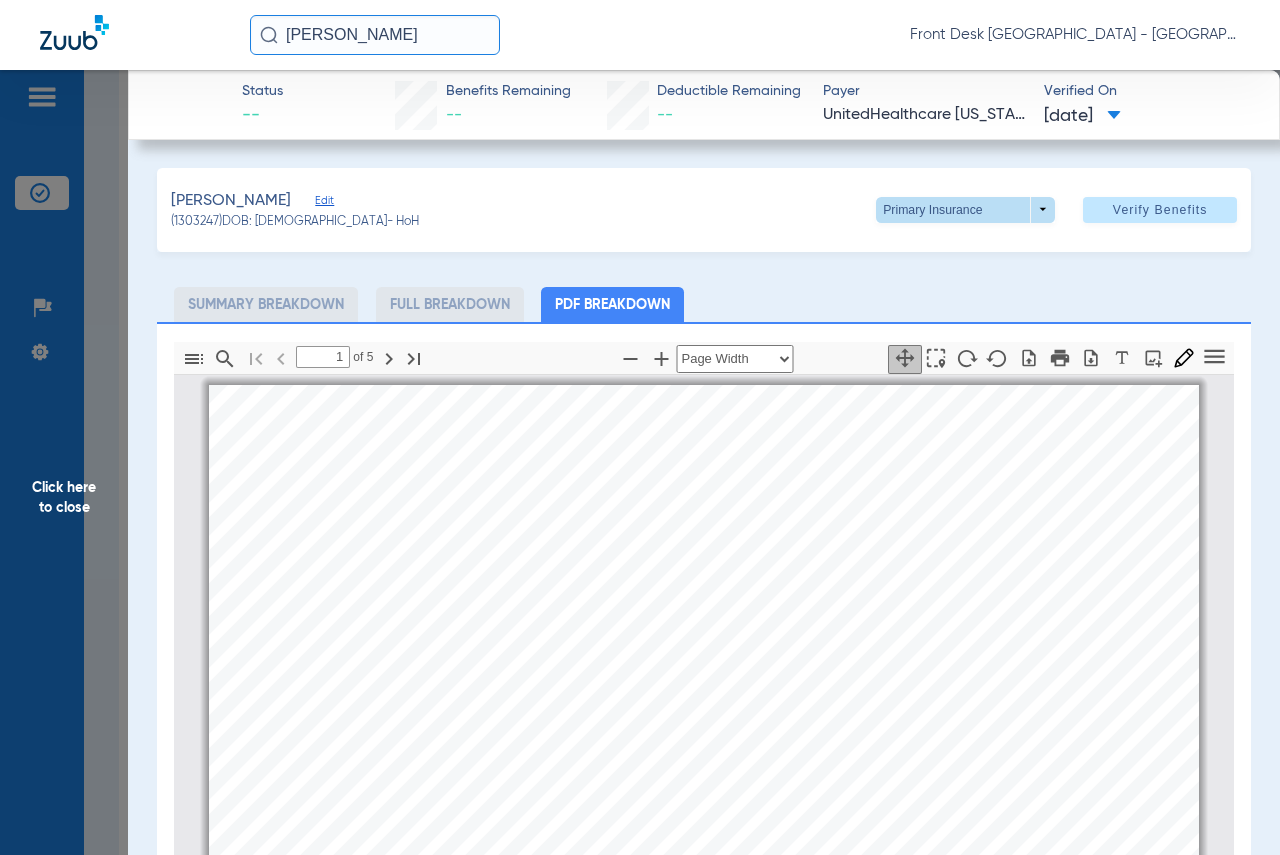 click on "[PERSON_NAME]   (1303247)   DOB: [DEMOGRAPHIC_DATA]   - HoH   Primary Insurance  arrow_drop_down  Verify Benefits" 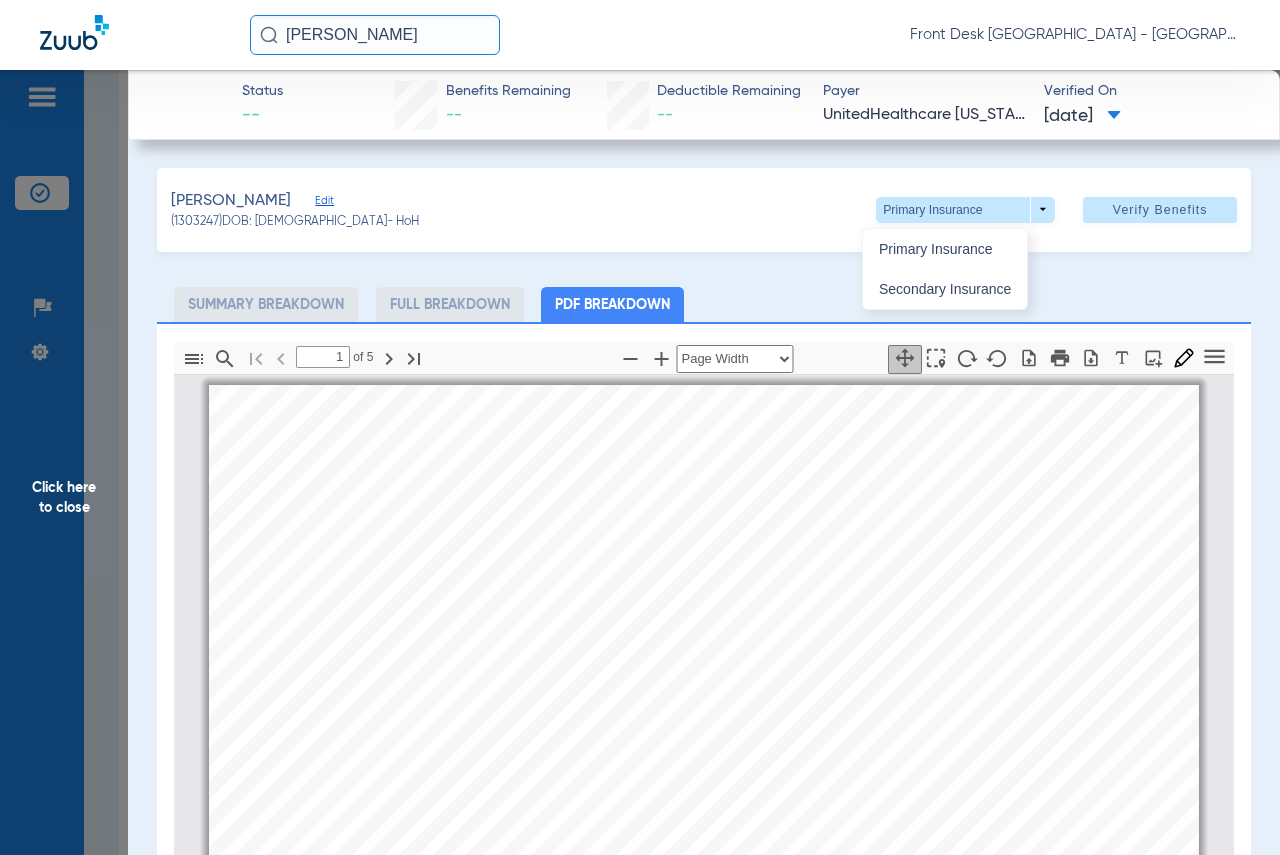 click on "Secondary Insurance" at bounding box center [945, 289] 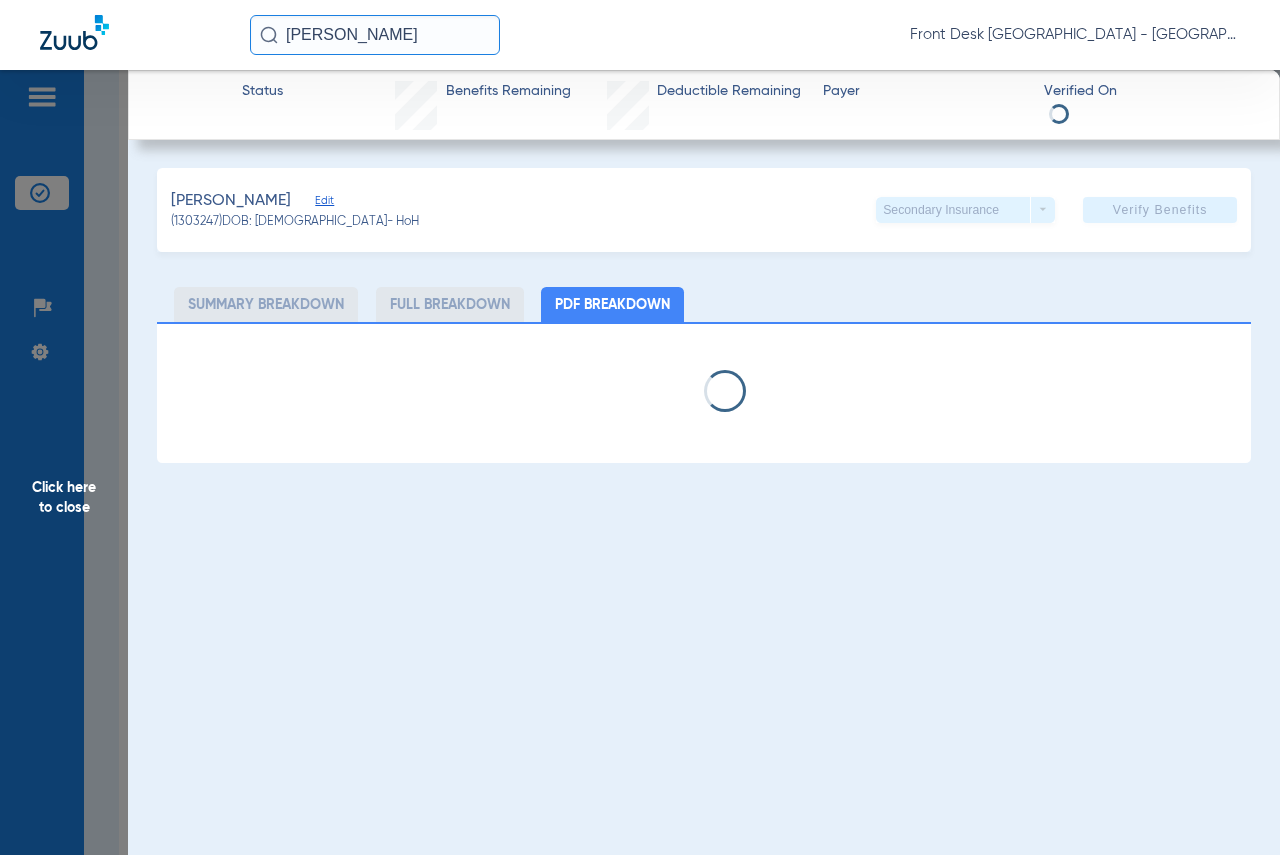 select on "page-width" 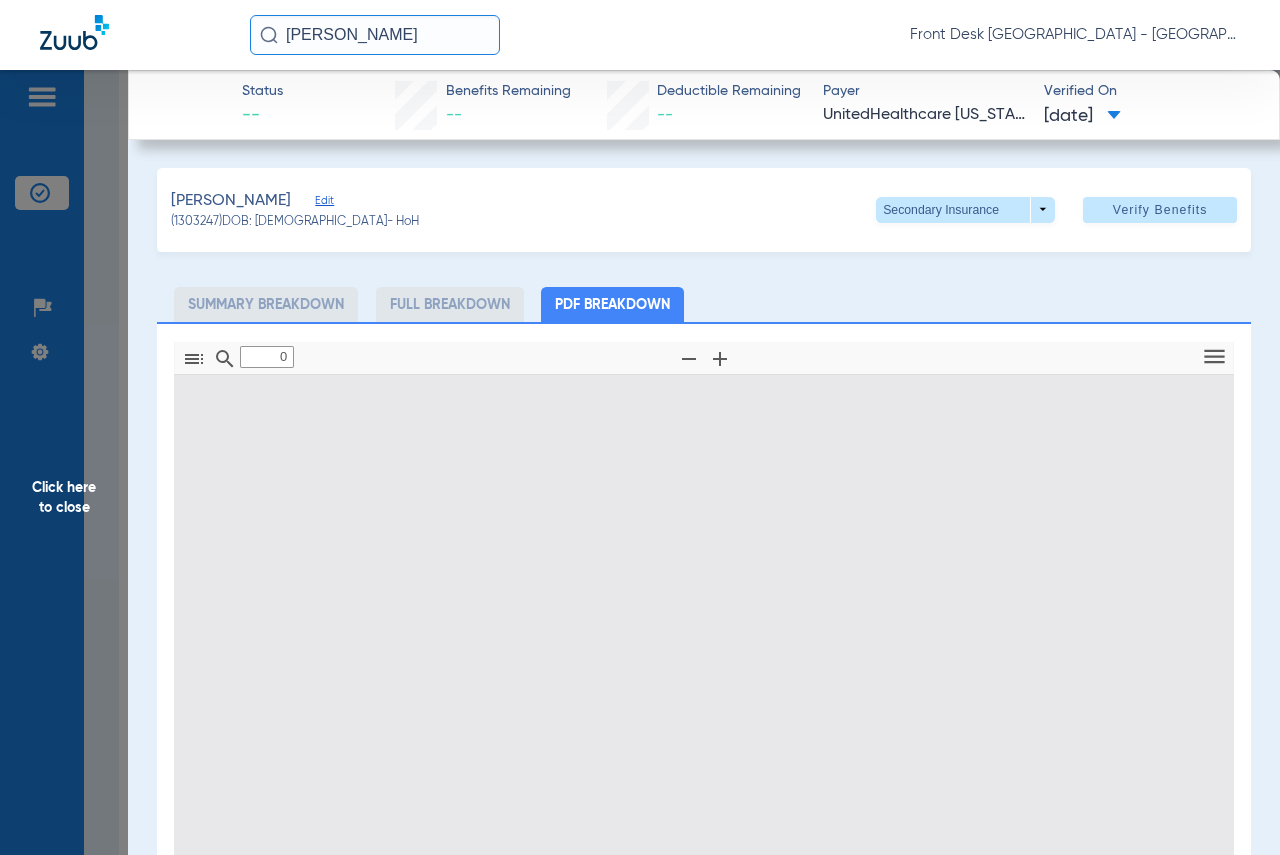 type on "1" 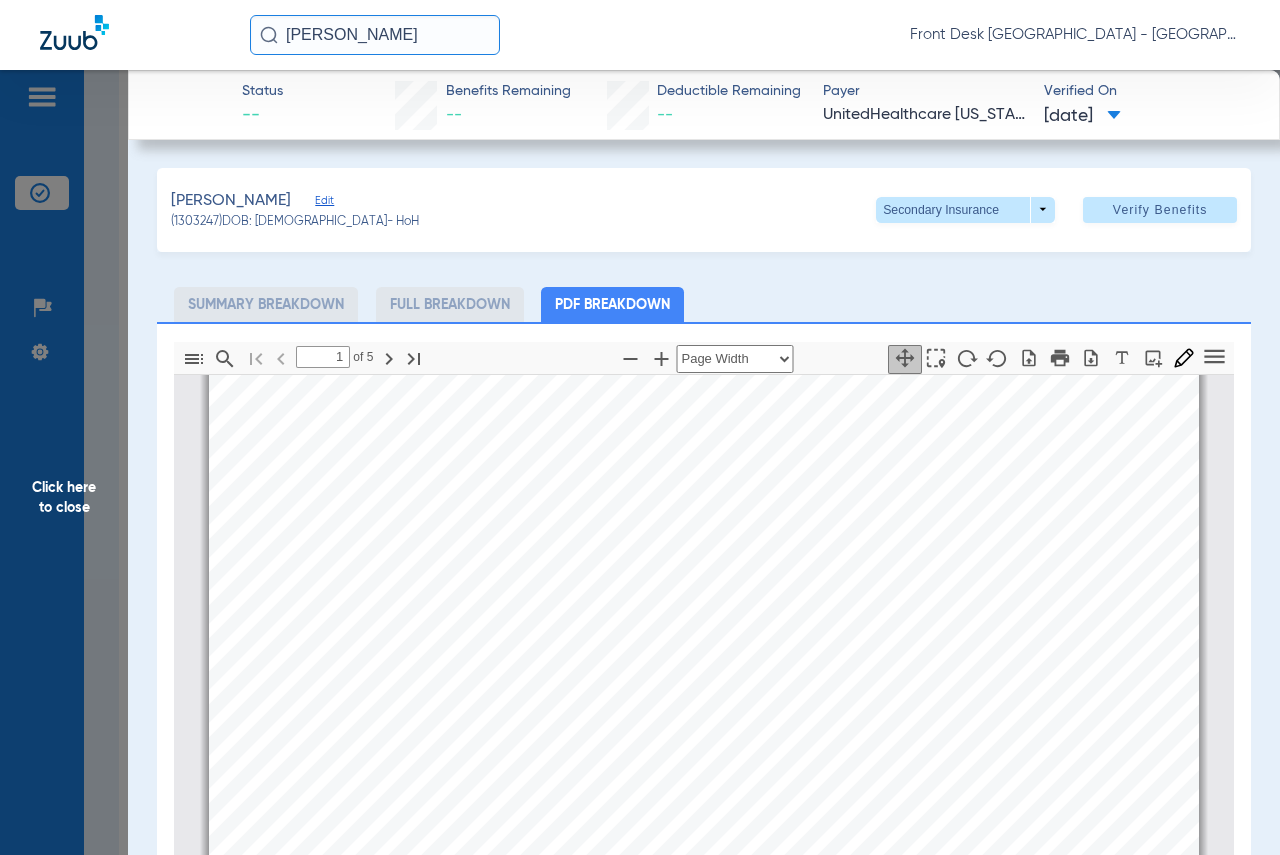 scroll, scrollTop: 210, scrollLeft: 0, axis: vertical 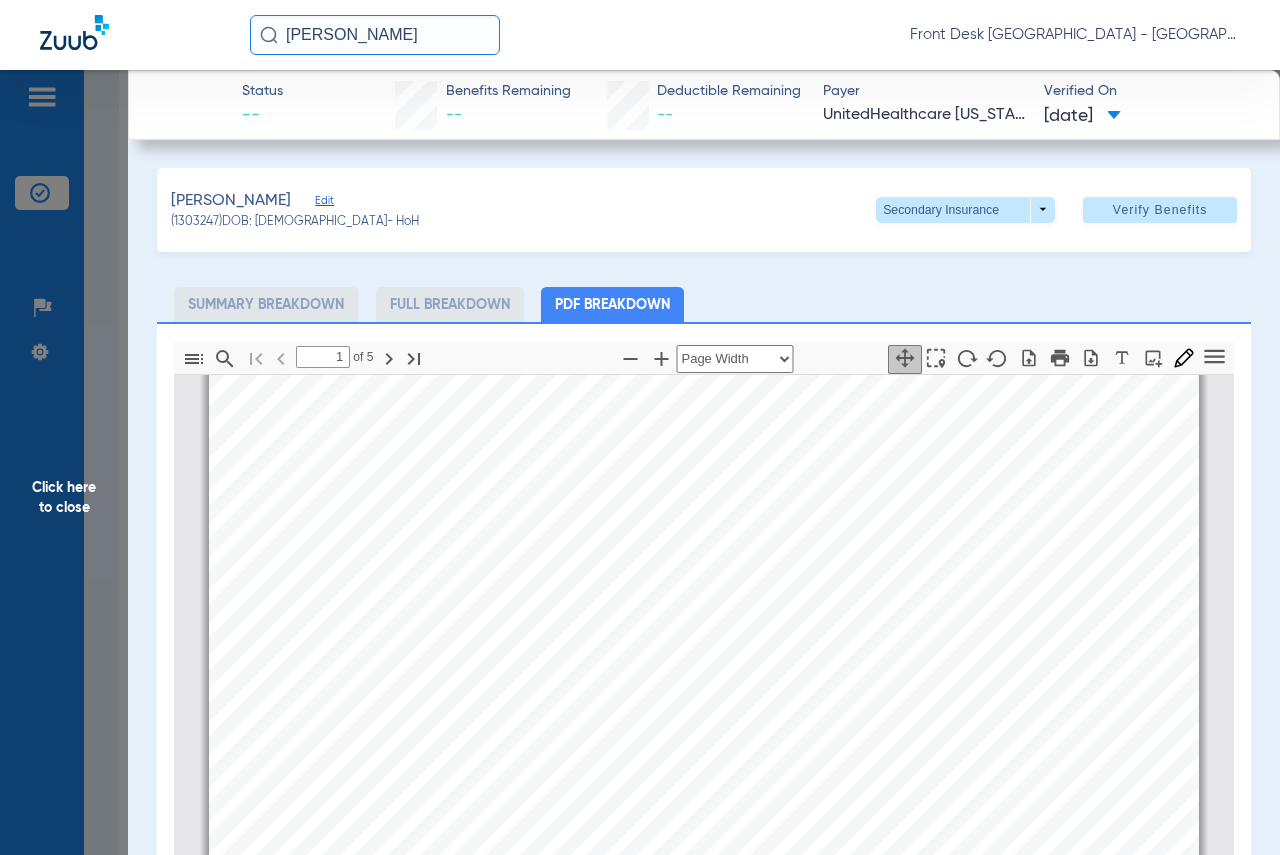 click on "Click here to close" 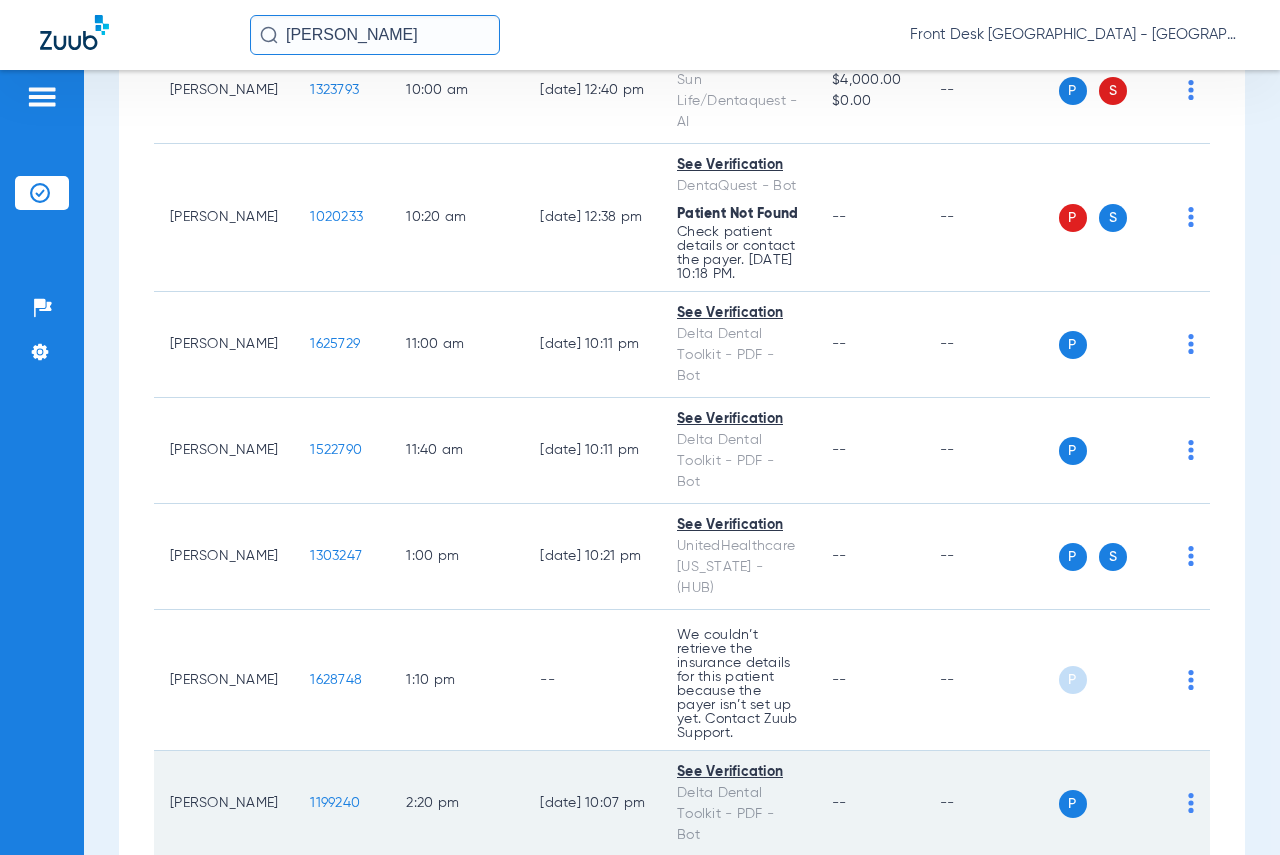 click on "1199240" 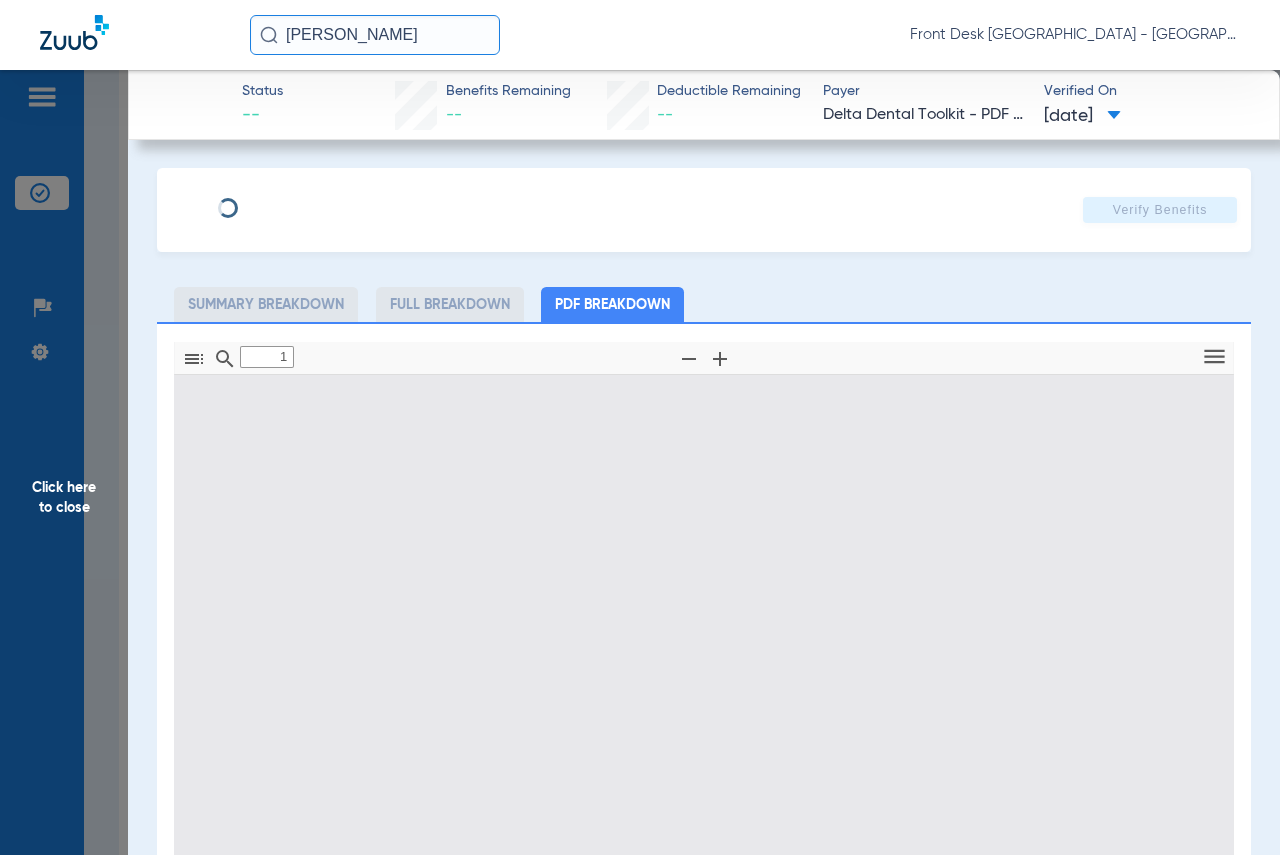type on "0" 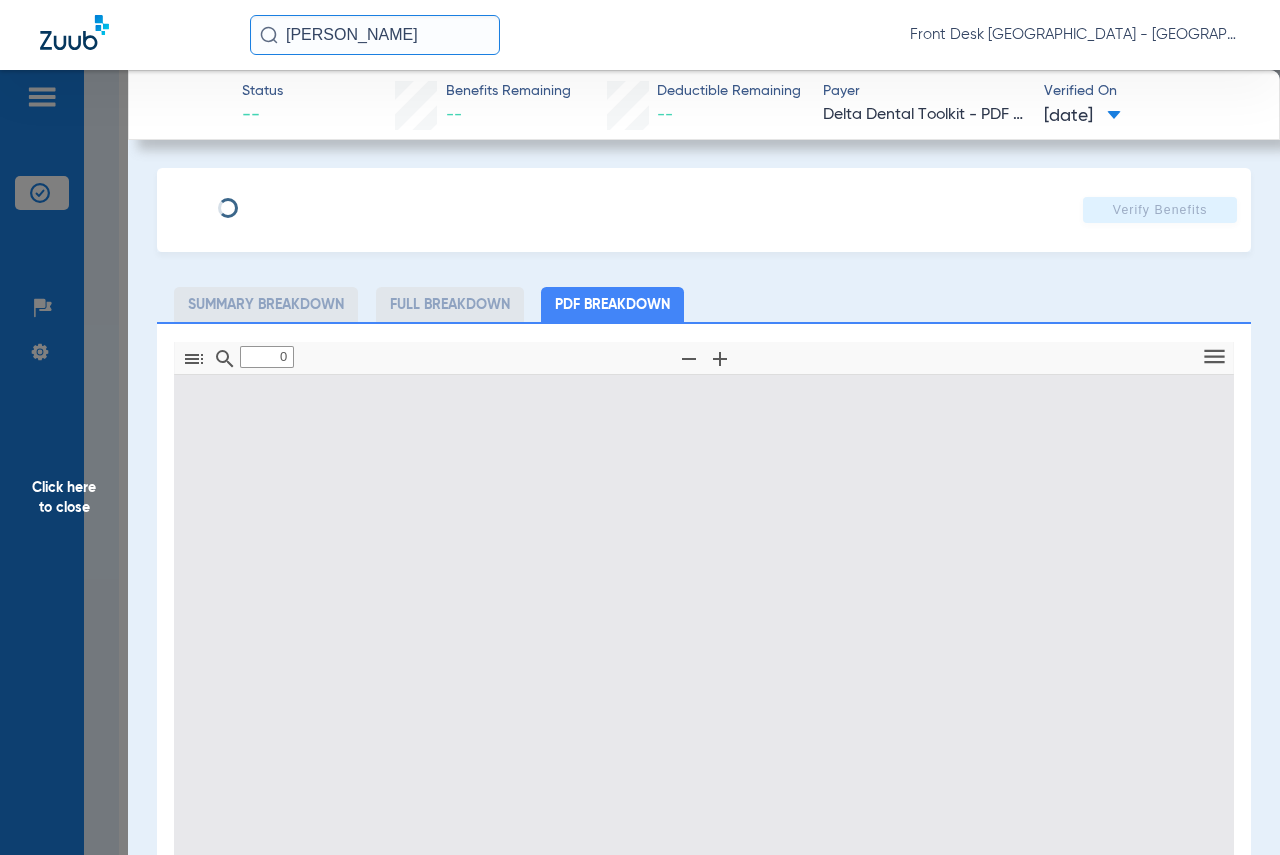 type on "1" 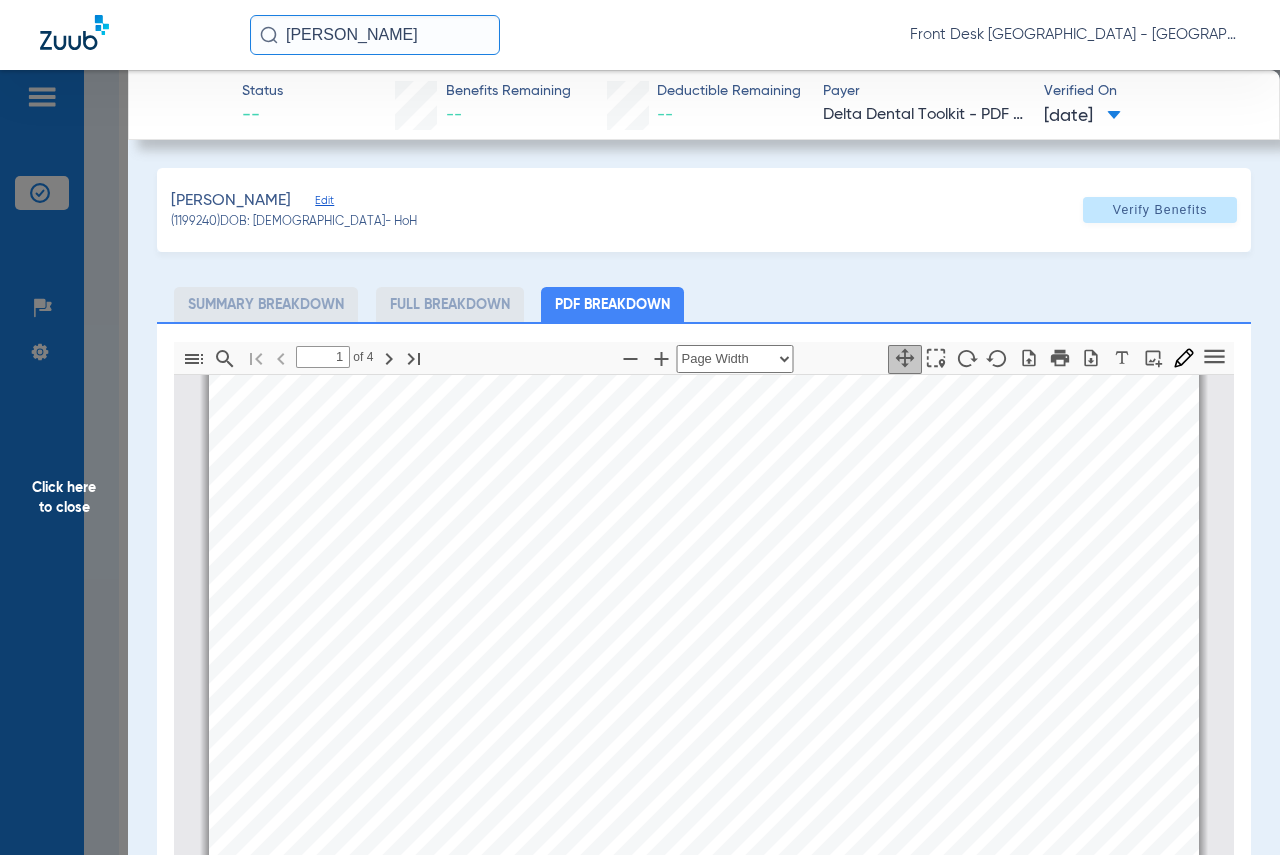 scroll, scrollTop: 110, scrollLeft: 0, axis: vertical 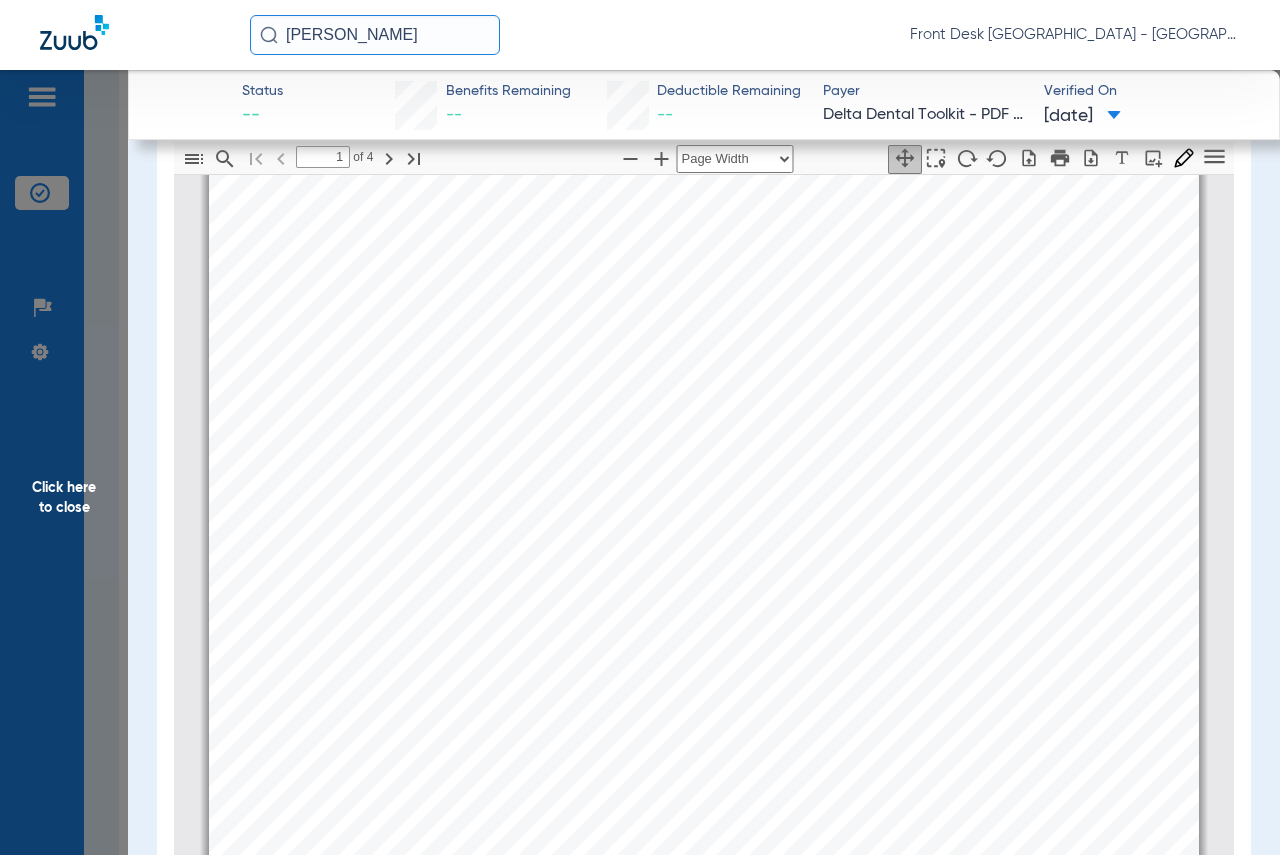 click on "Click here to close" 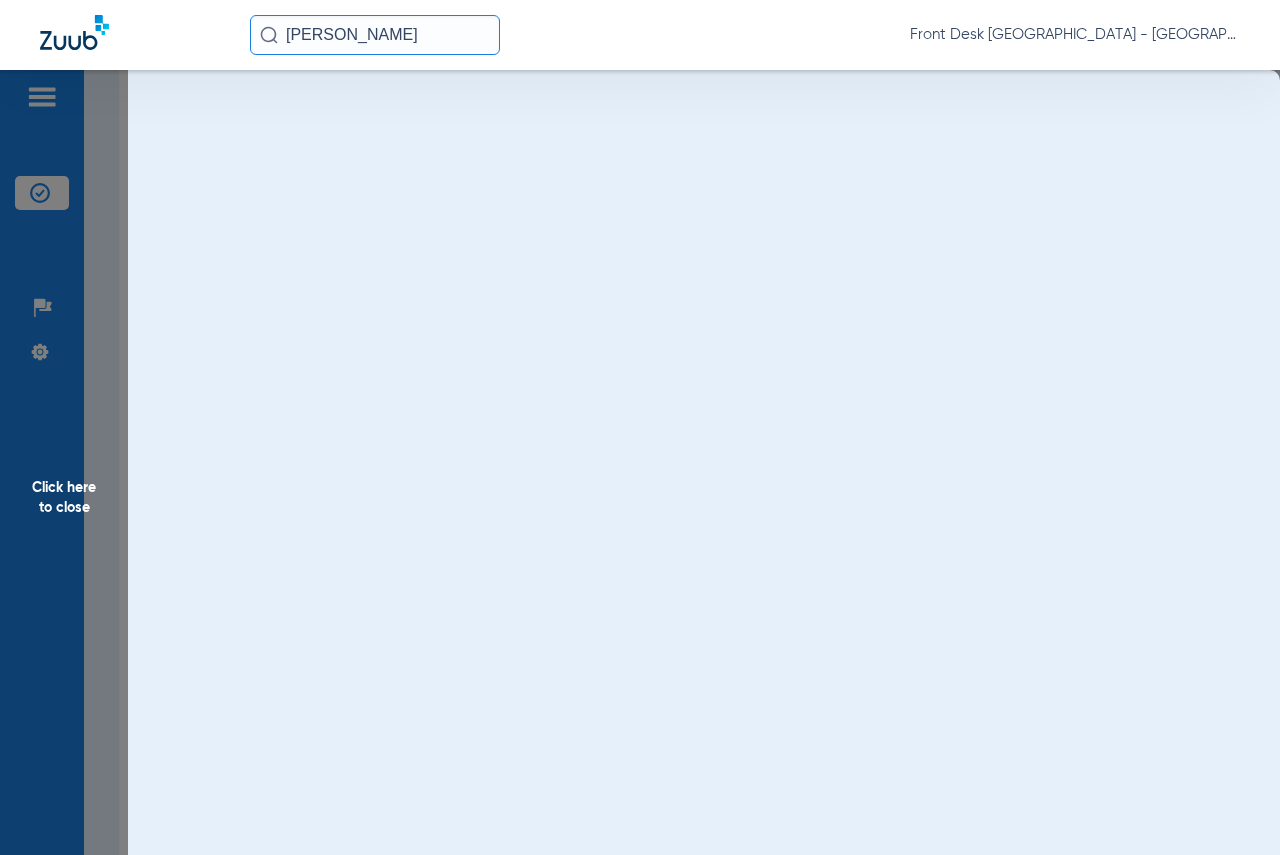 scroll, scrollTop: 0, scrollLeft: 0, axis: both 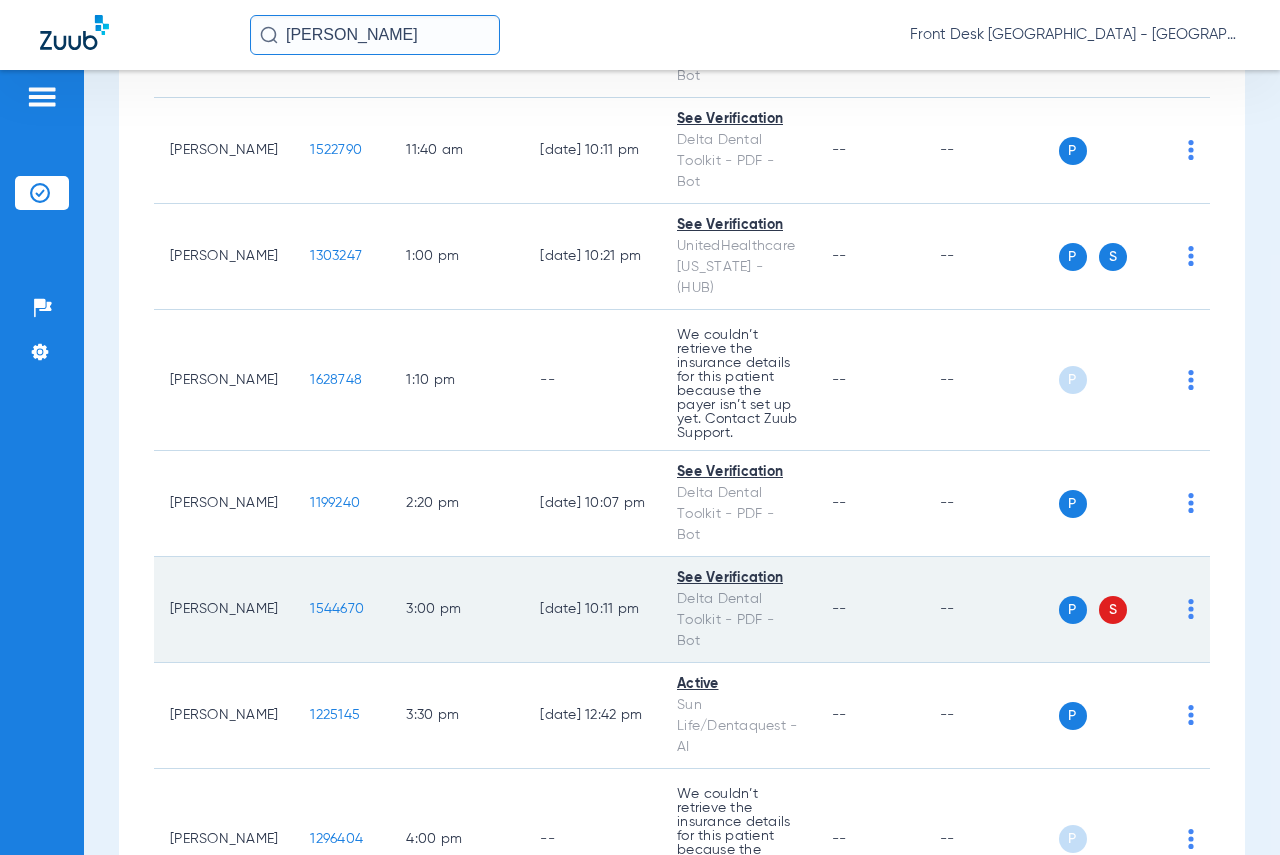 click on "1544670" 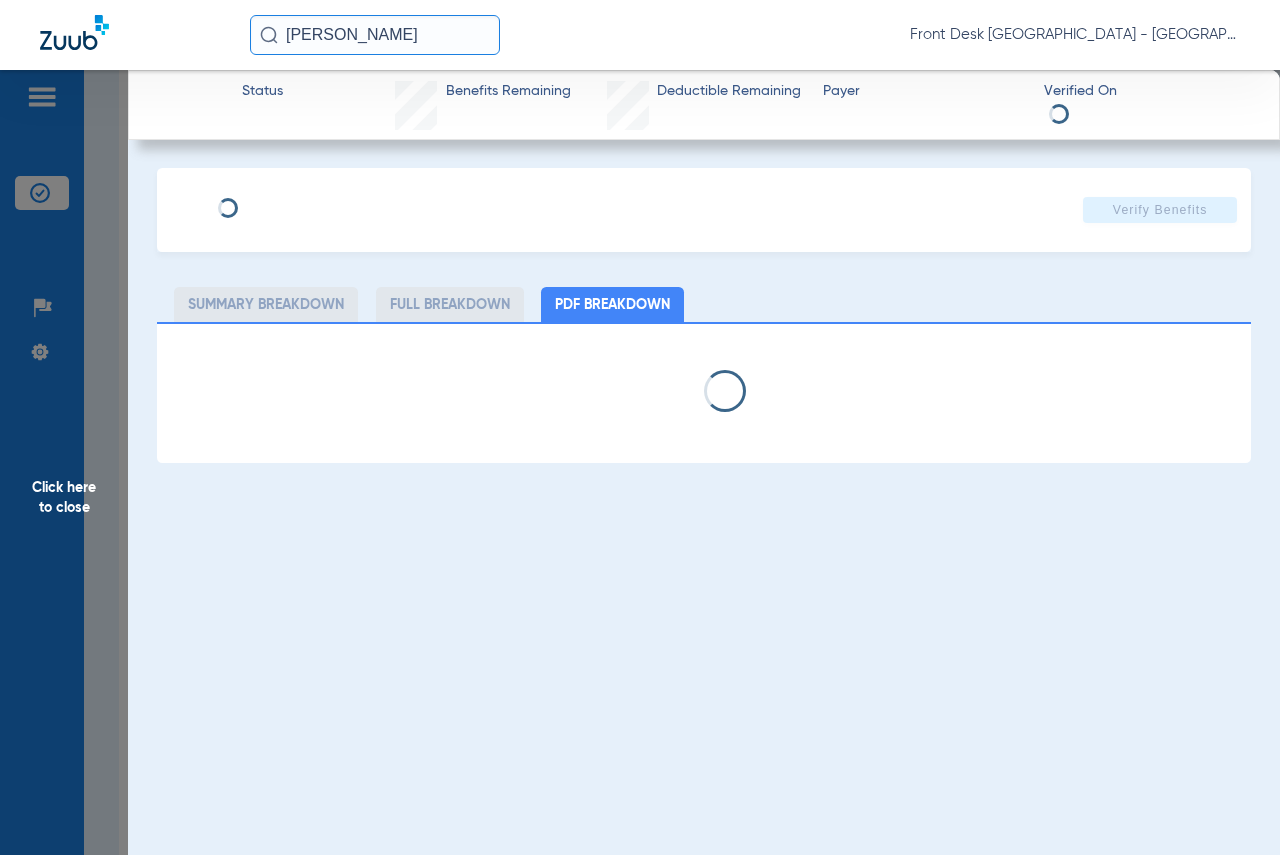 select on "page-width" 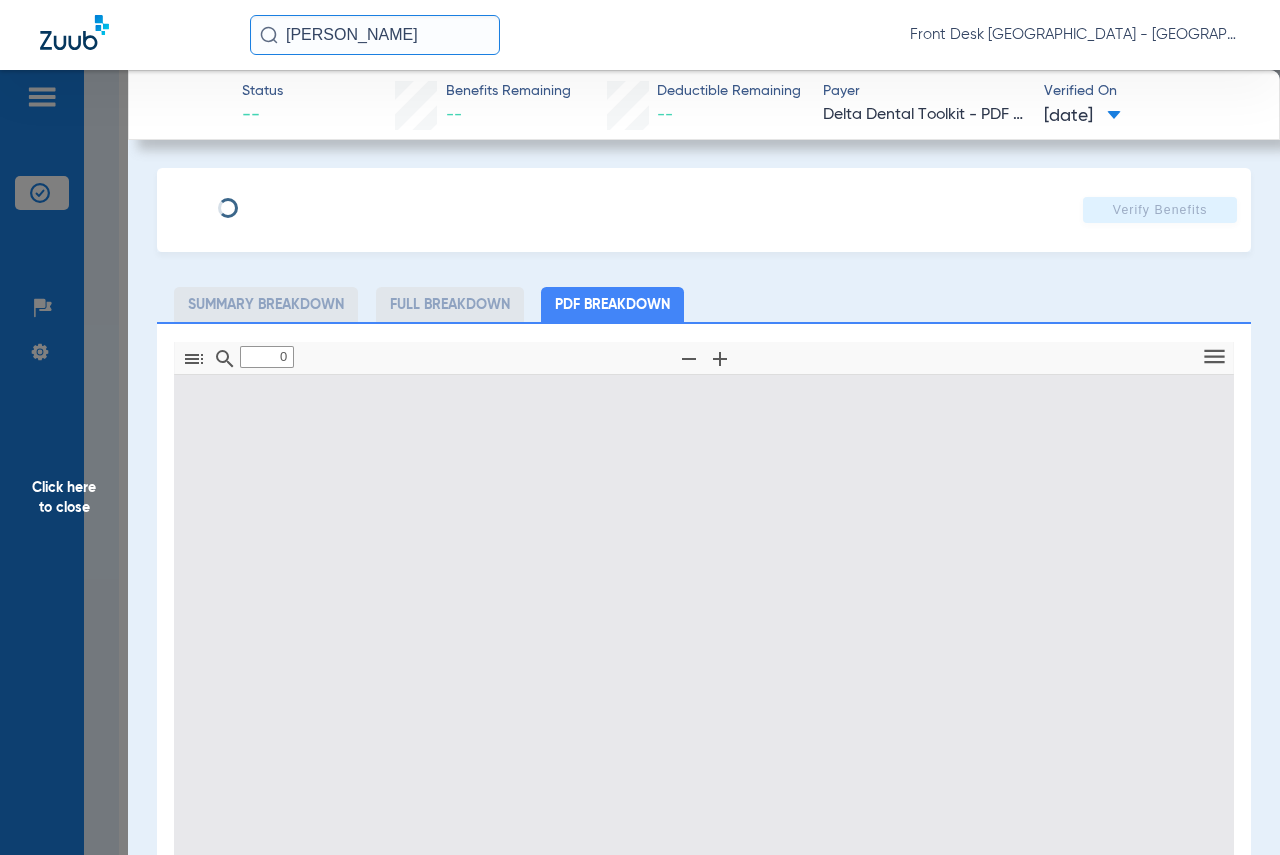 type on "1" 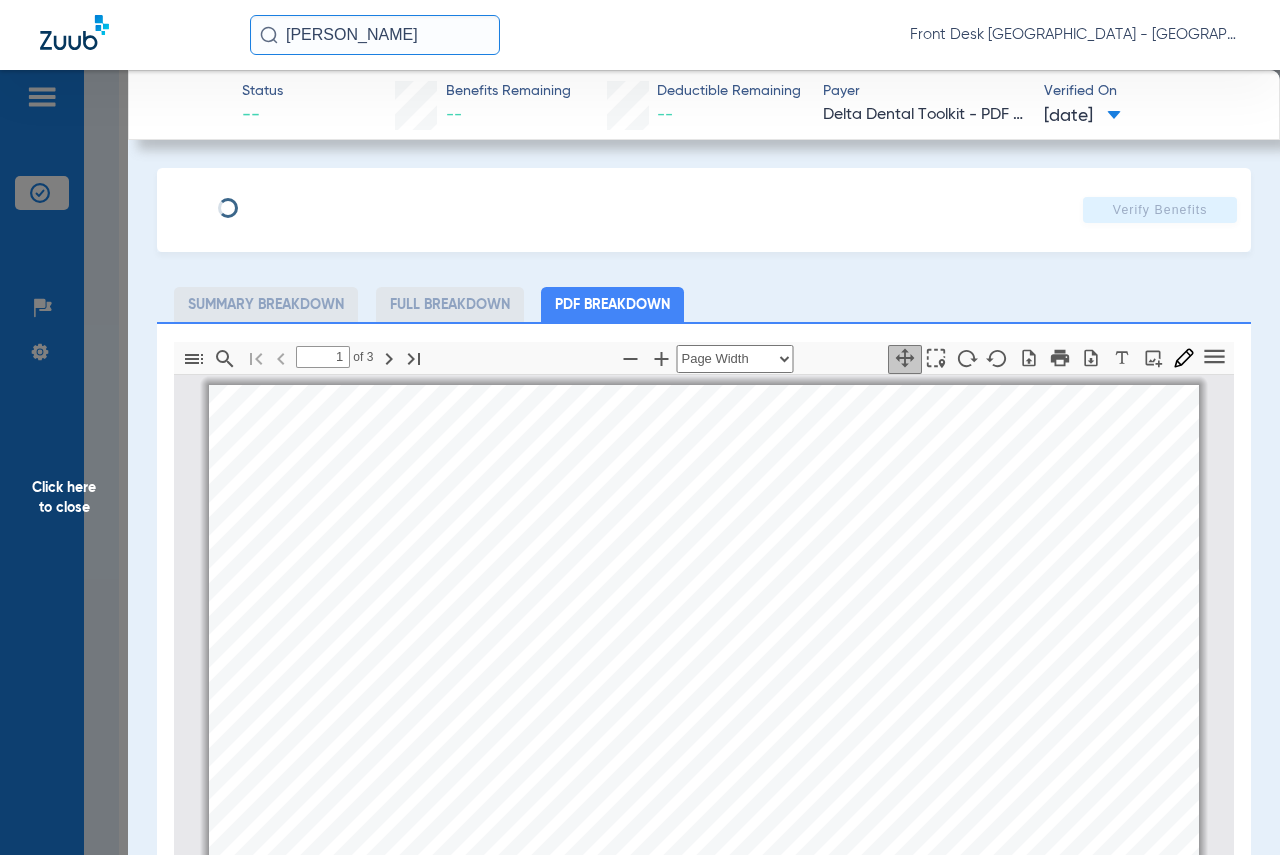 scroll, scrollTop: 10, scrollLeft: 0, axis: vertical 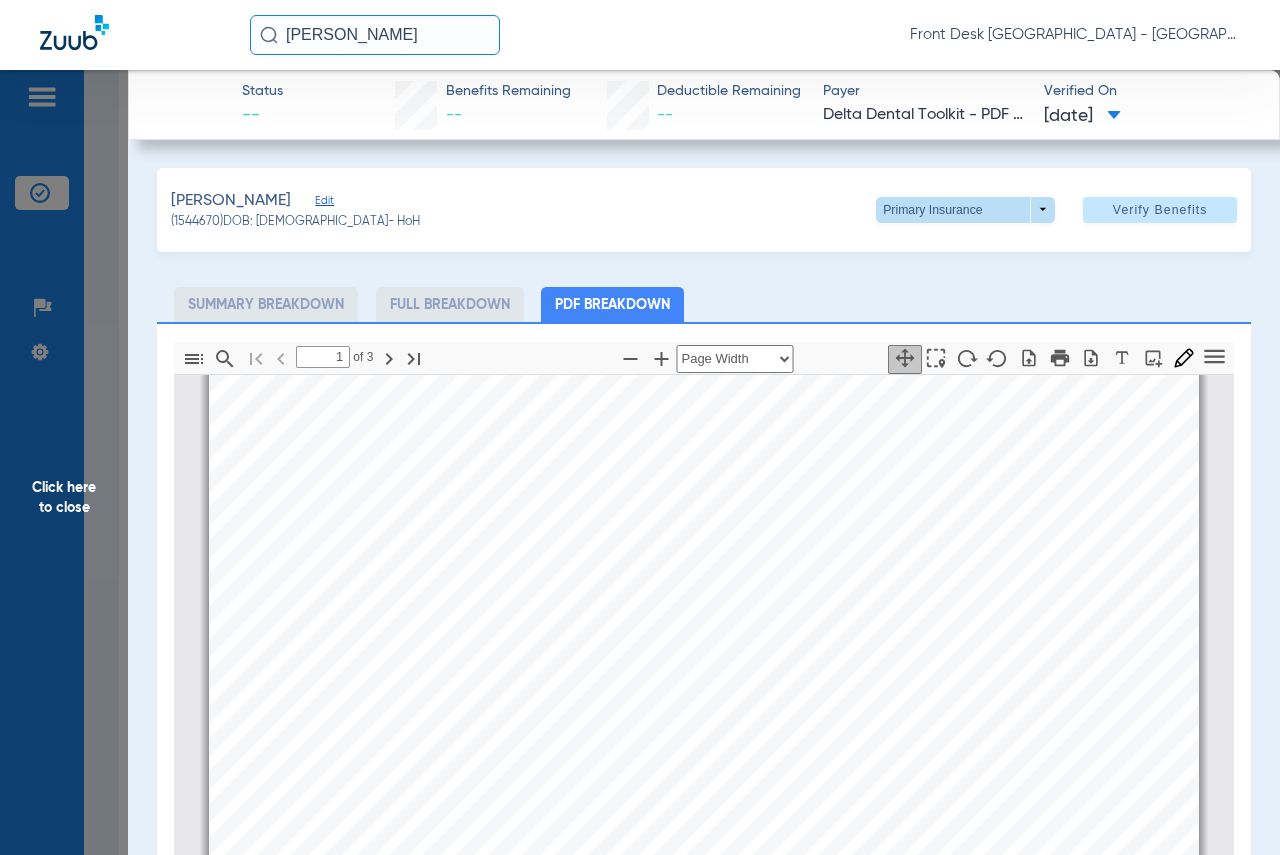 click 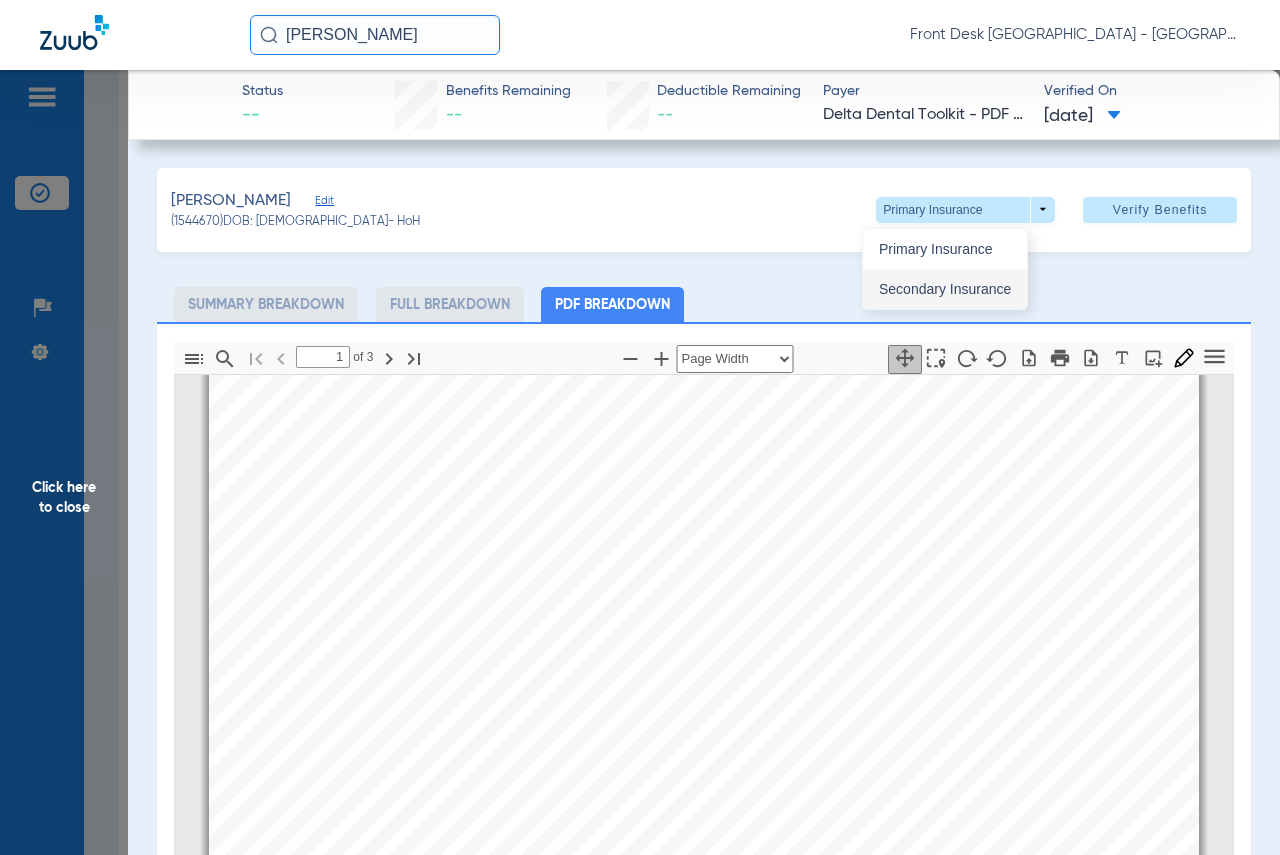 click on "Secondary Insurance" at bounding box center (945, 289) 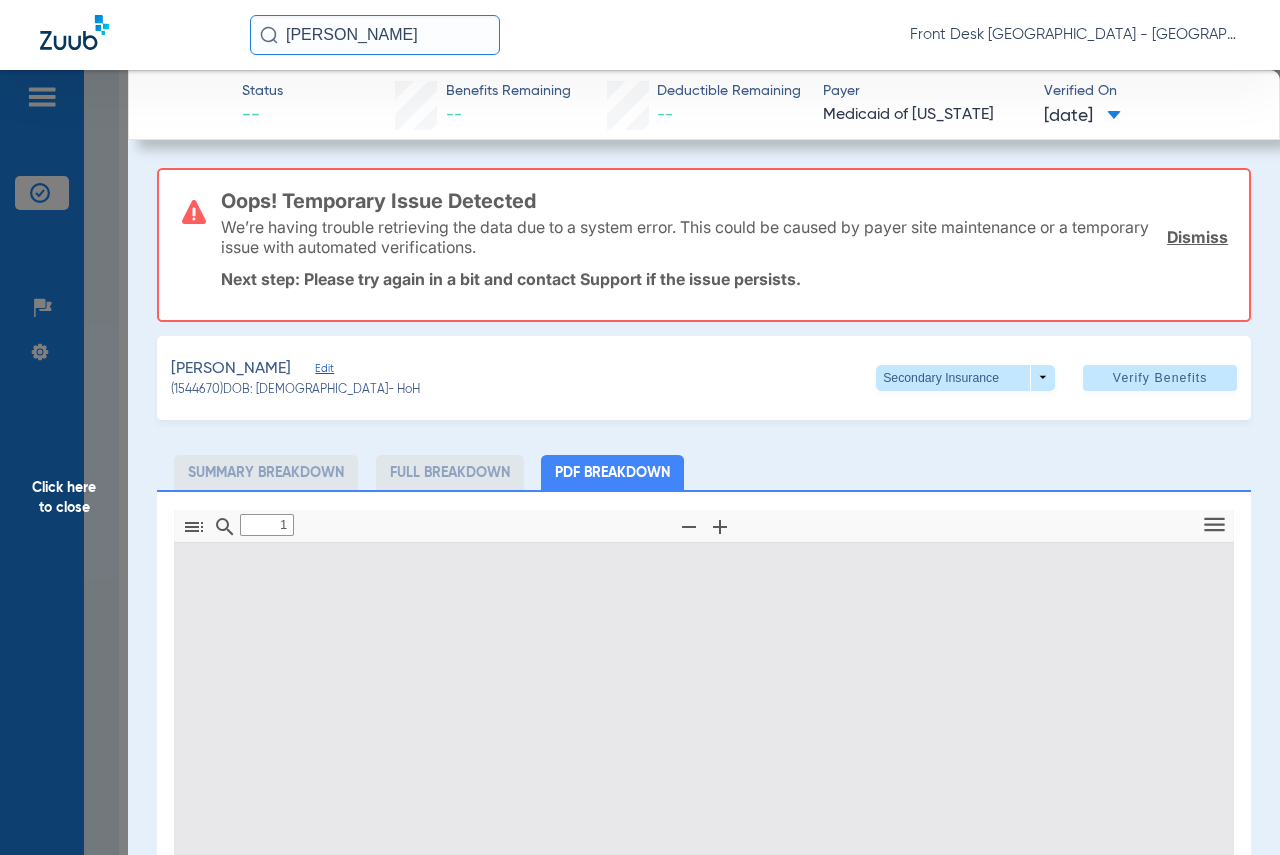 type on "0" 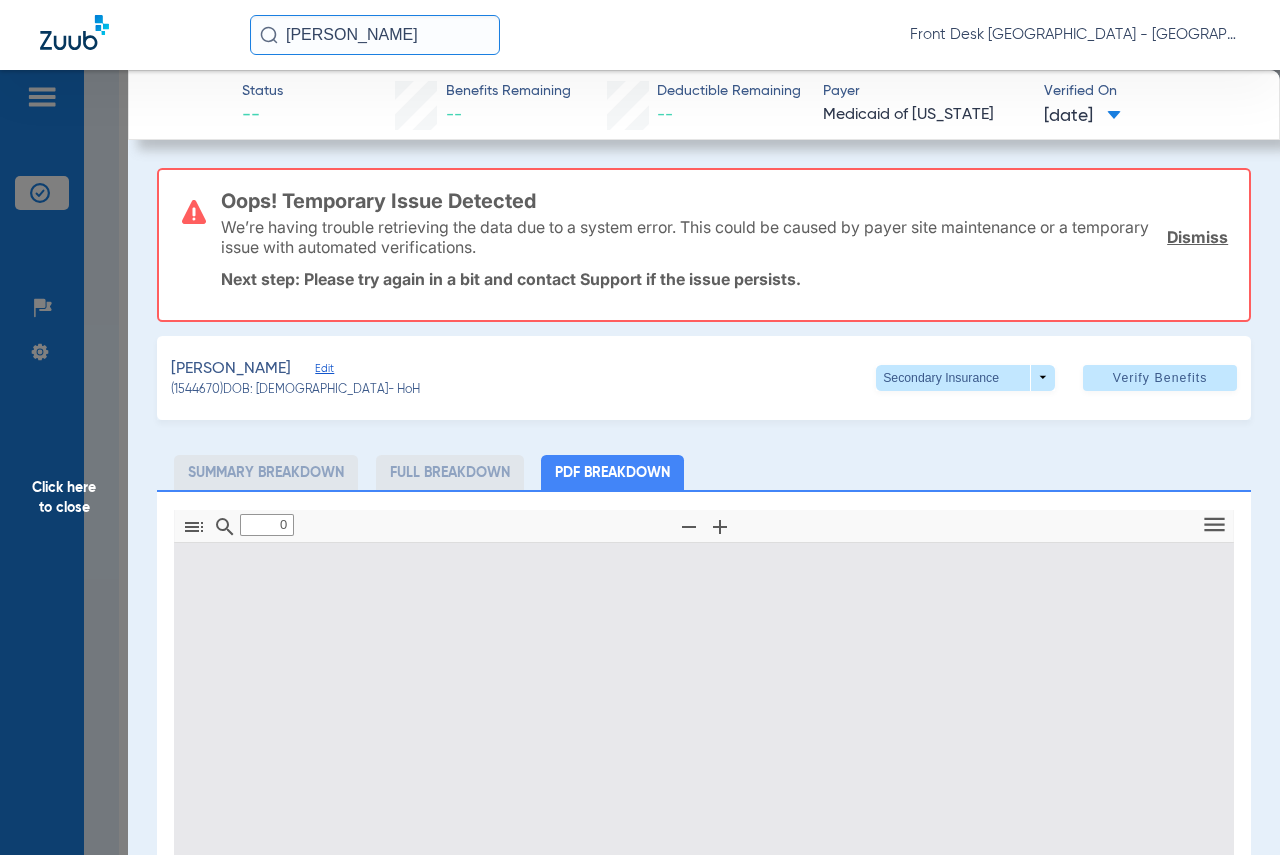 type on "1" 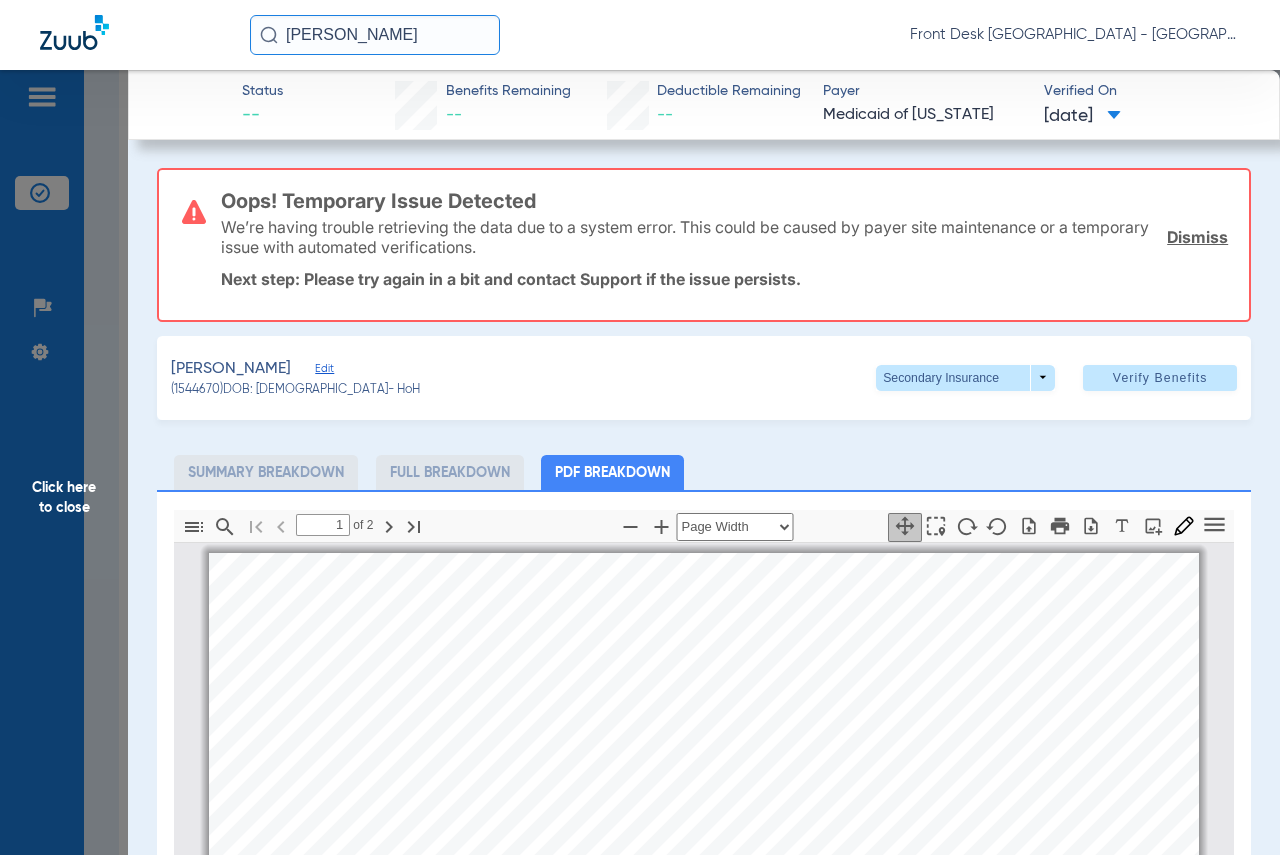 scroll, scrollTop: 10, scrollLeft: 0, axis: vertical 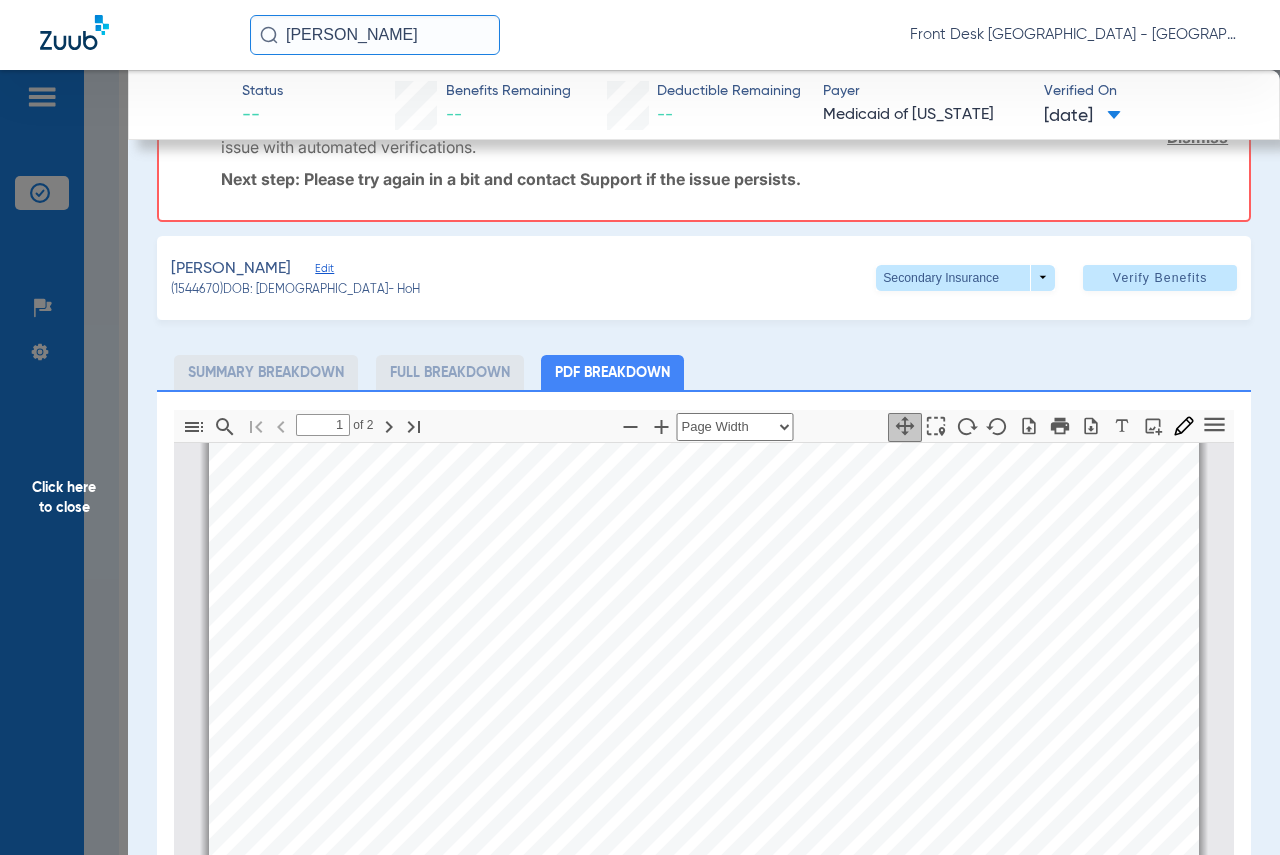 click on "Click here to close" 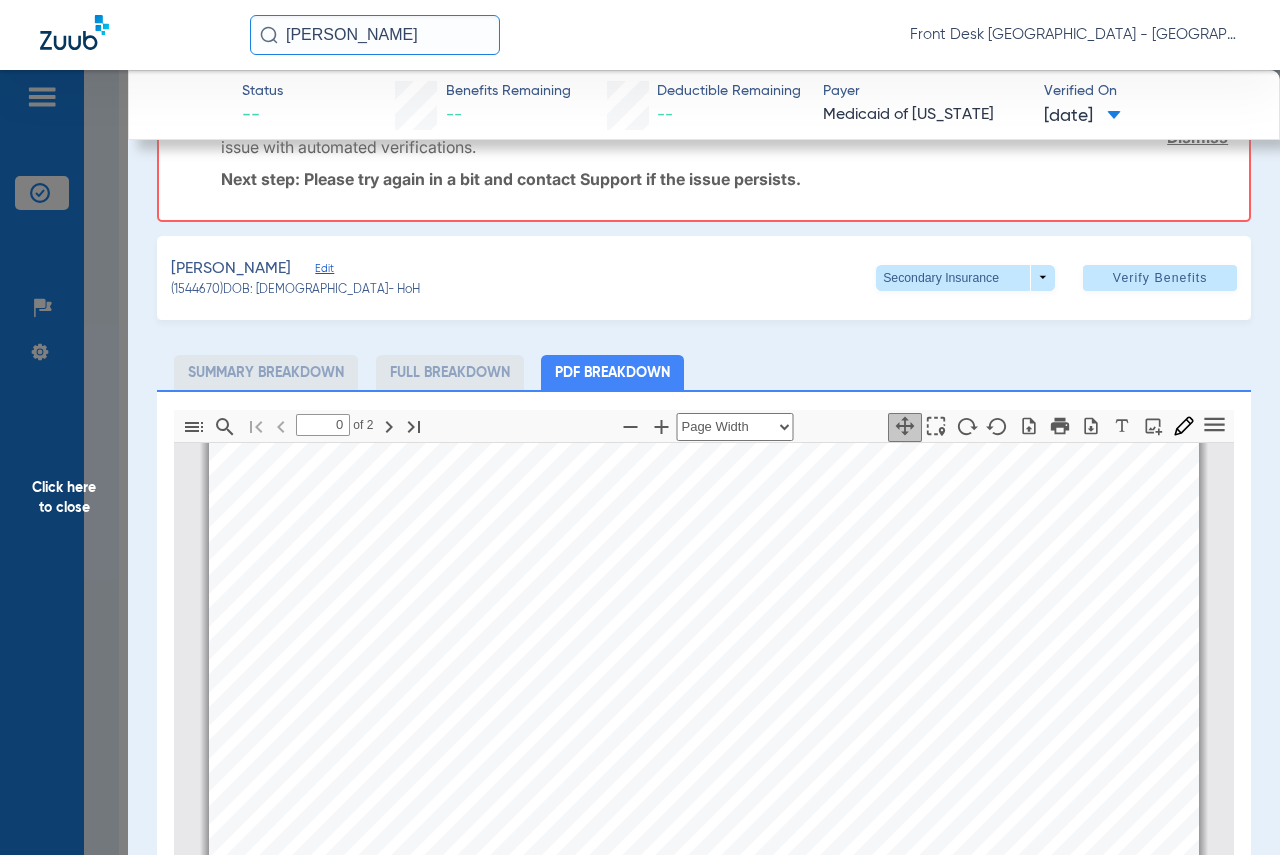 scroll, scrollTop: 0, scrollLeft: 0, axis: both 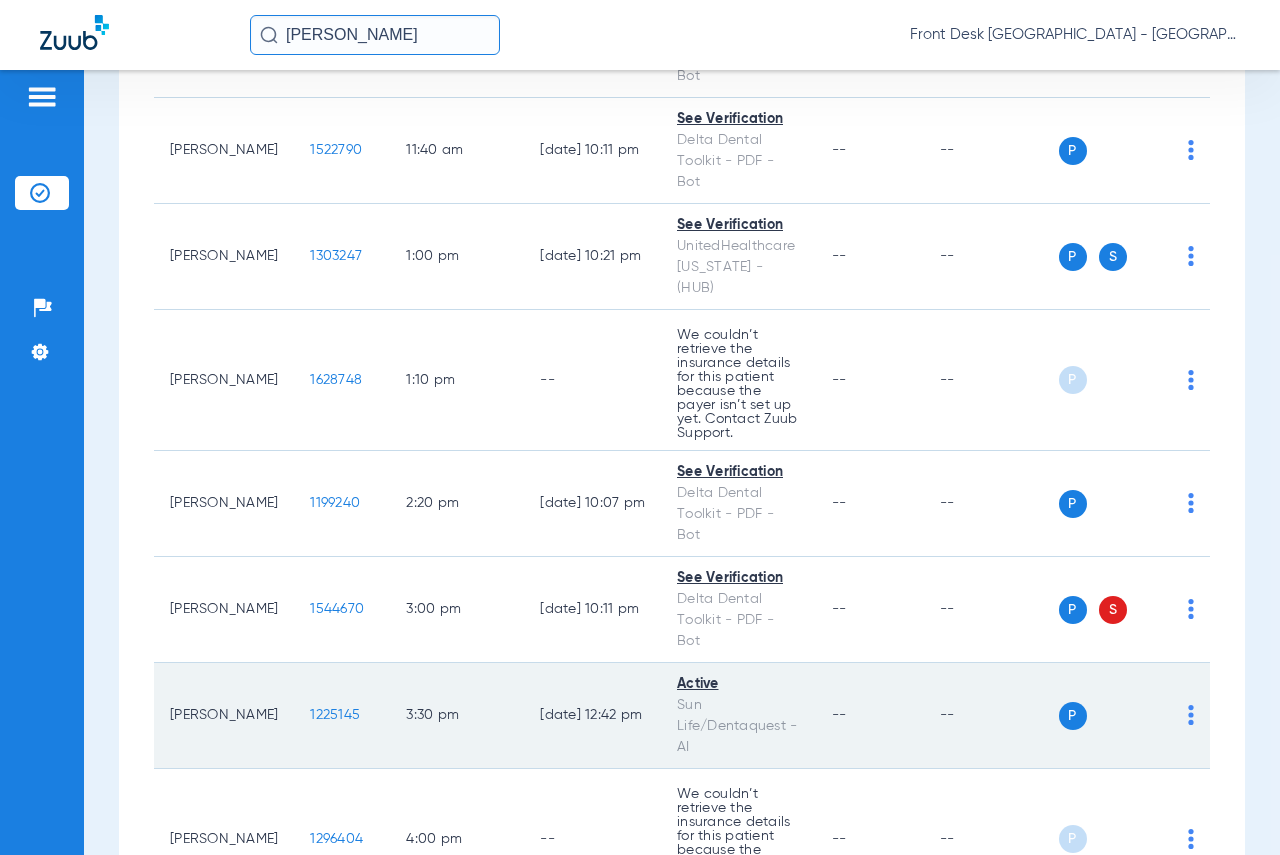 click on "1225145" 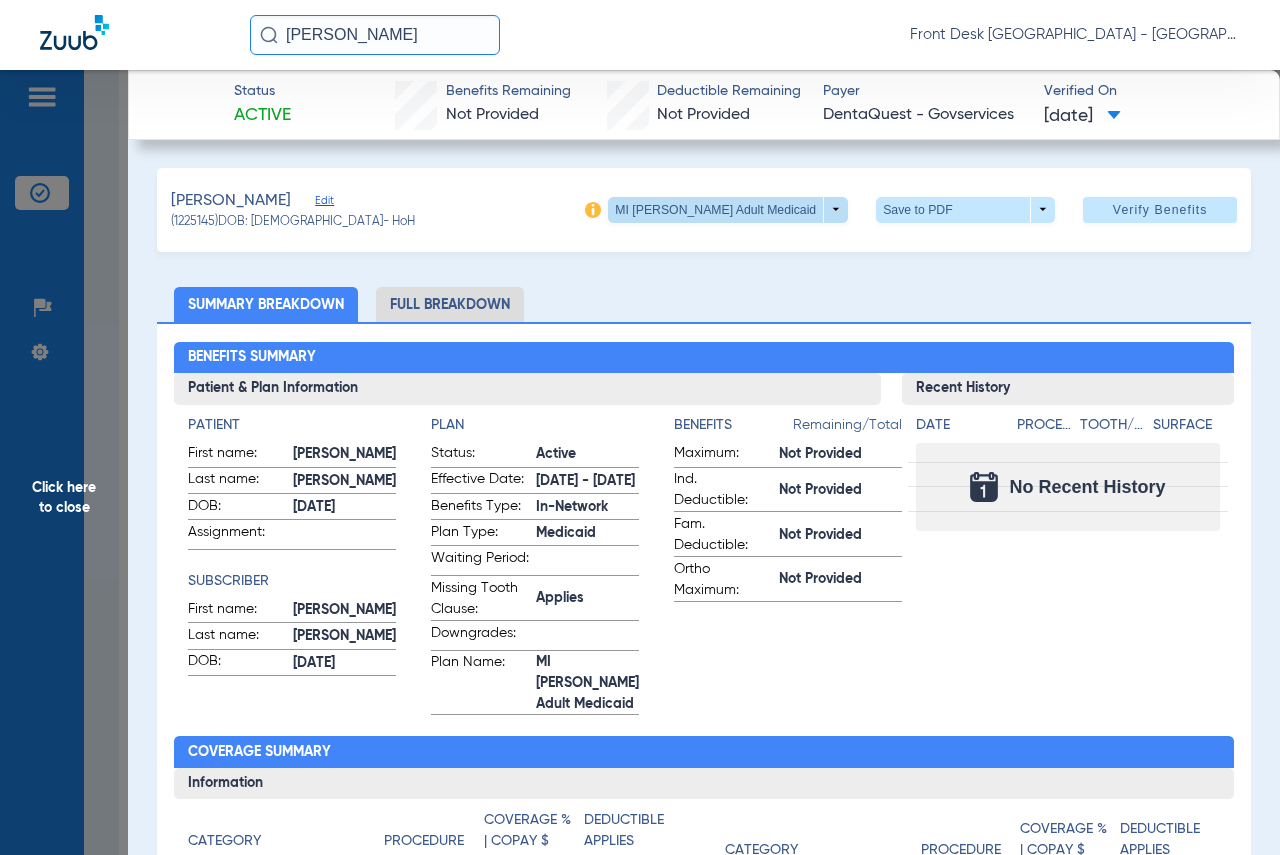 click 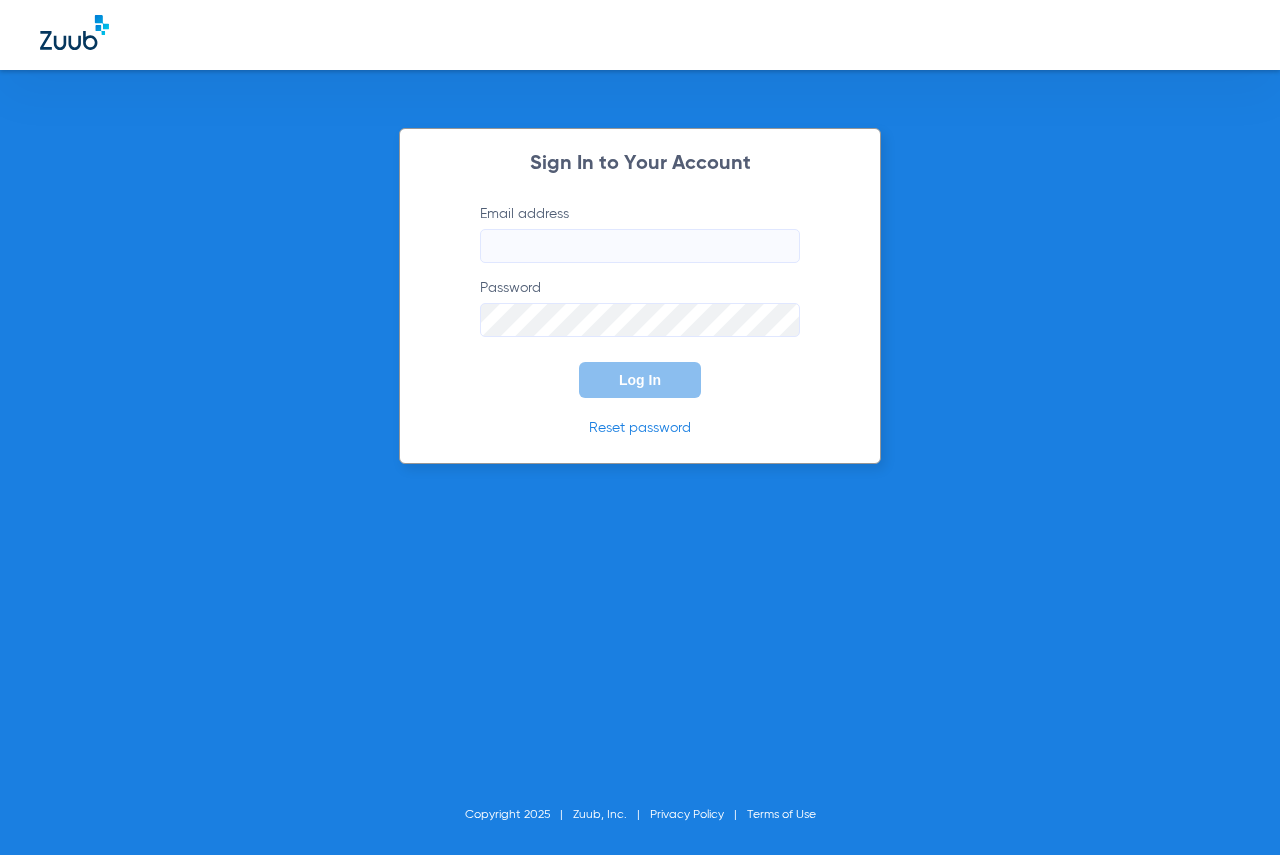 type on "[EMAIL_ADDRESS][DOMAIN_NAME]" 